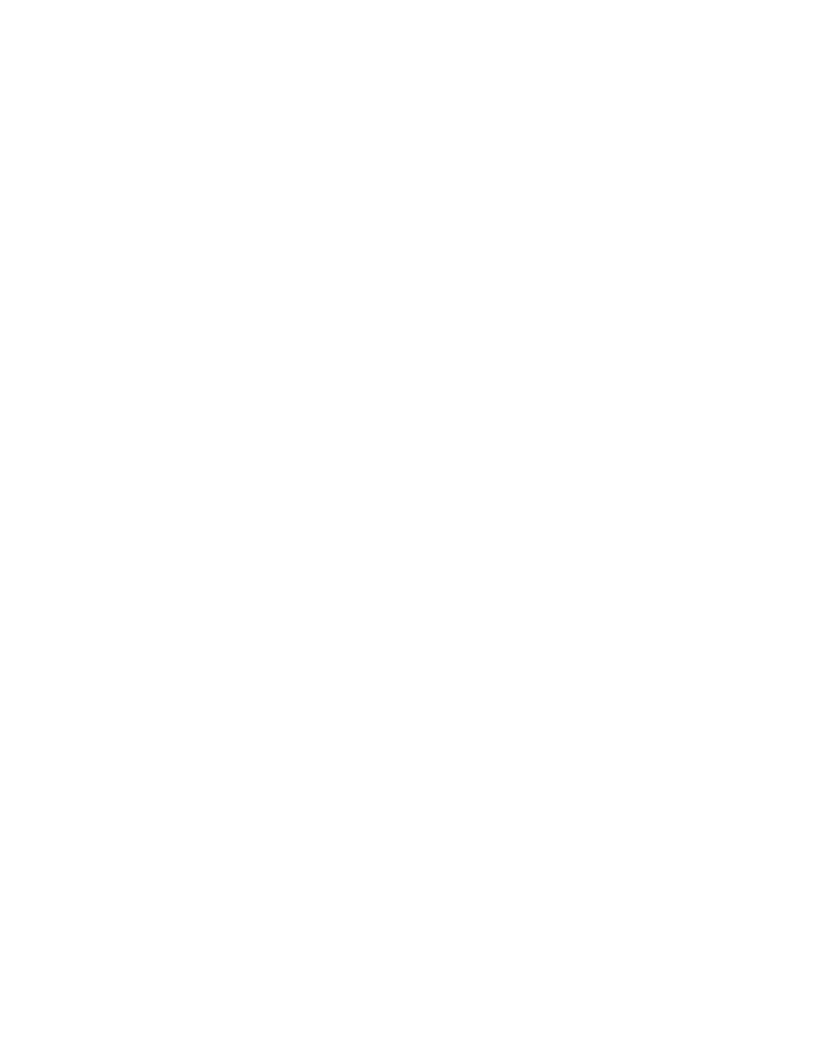 scroll, scrollTop: 0, scrollLeft: 0, axis: both 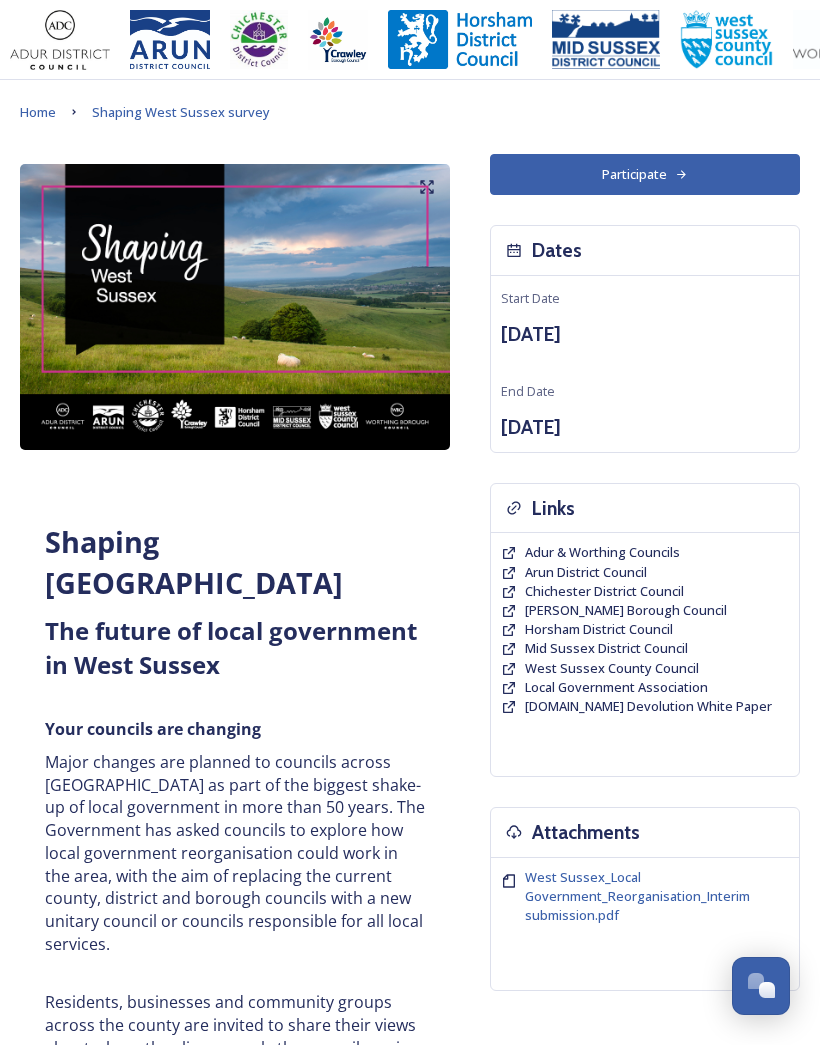 click on "[PERSON_NAME] Borough Council" at bounding box center [626, 610] 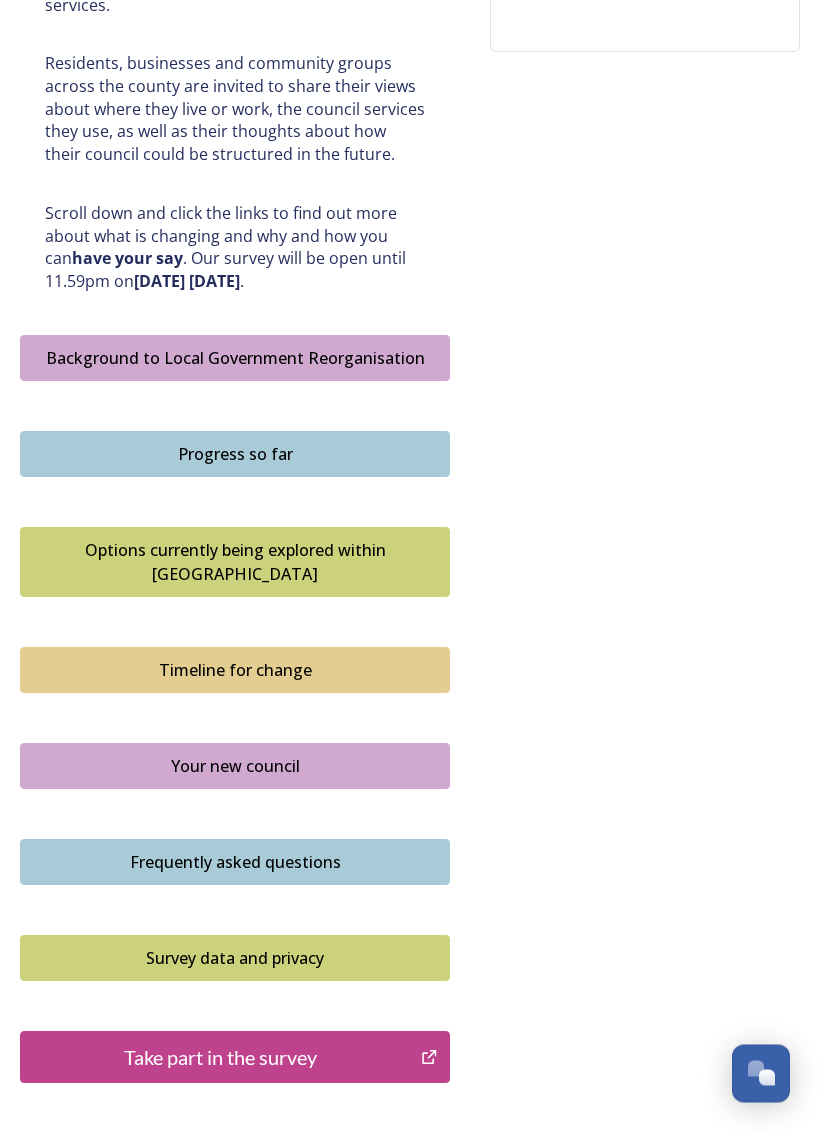 scroll, scrollTop: 944, scrollLeft: 0, axis: vertical 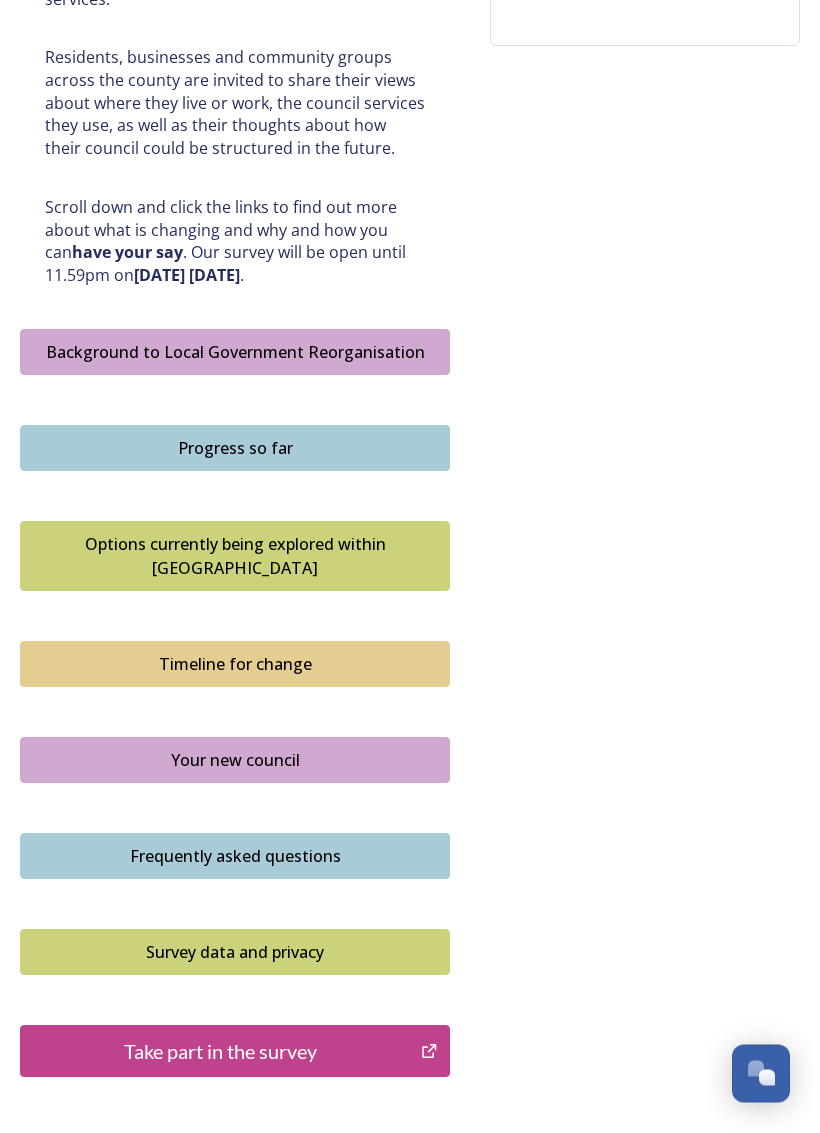 click on "Frequently asked questions" at bounding box center [235, 857] 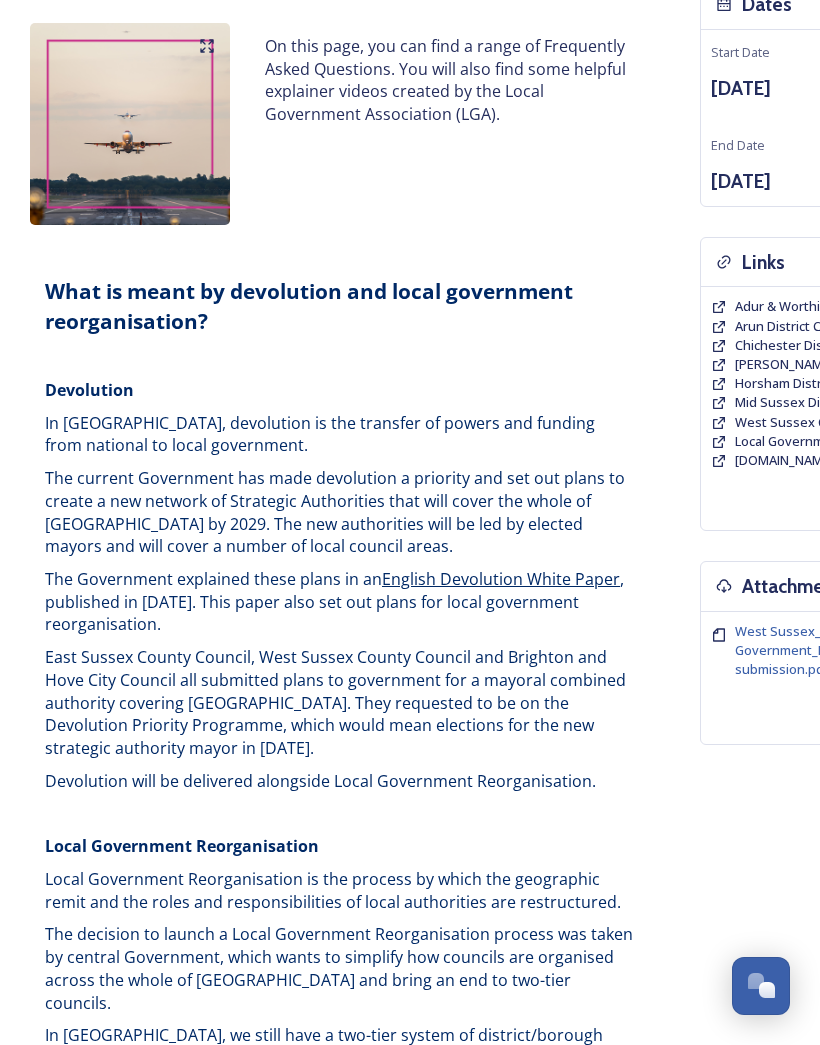 scroll, scrollTop: 0, scrollLeft: 0, axis: both 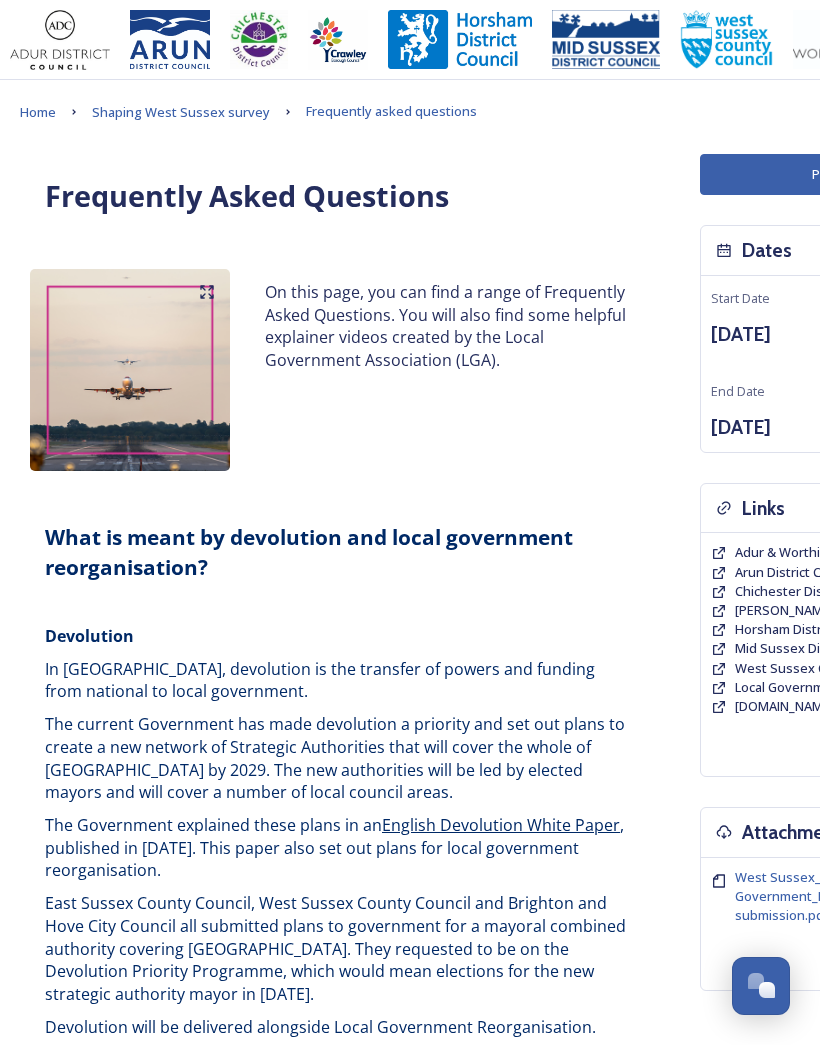 click on "Shaping West Sussex survey" at bounding box center (181, 112) 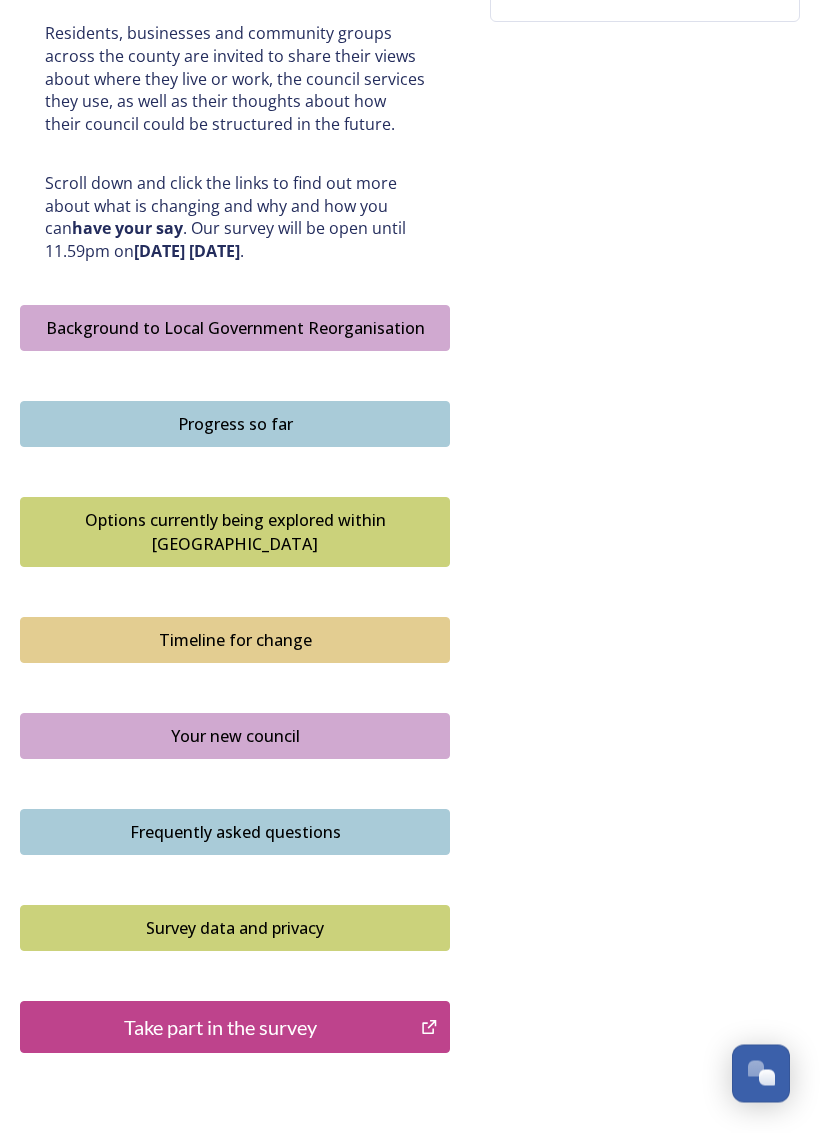 scroll, scrollTop: 969, scrollLeft: 0, axis: vertical 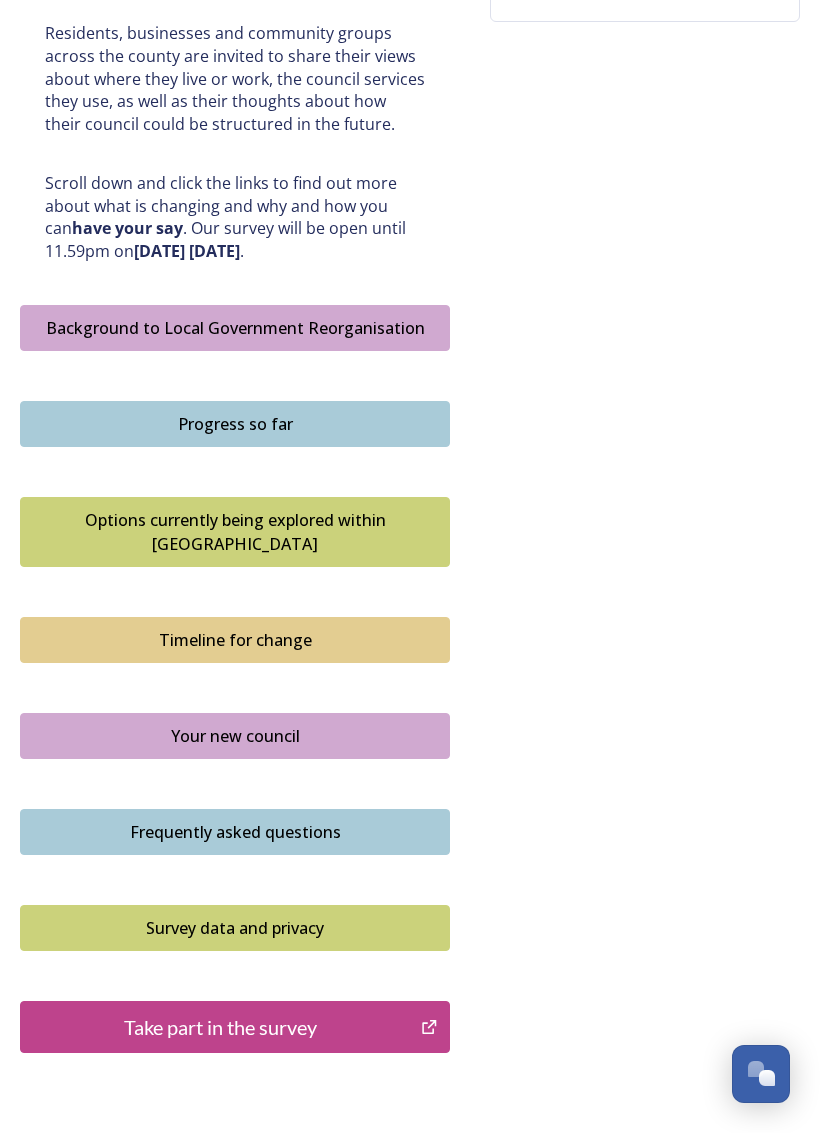 click on "Take part in the survey" at bounding box center (220, 1027) 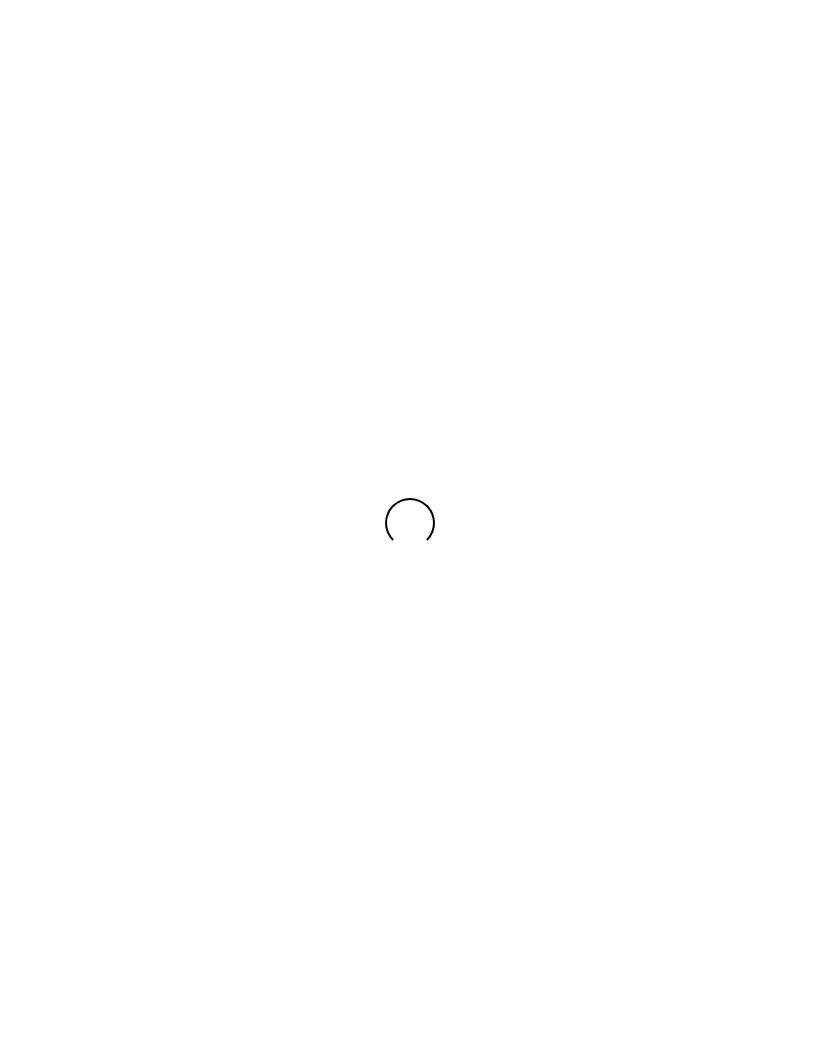 scroll, scrollTop: 0, scrollLeft: 0, axis: both 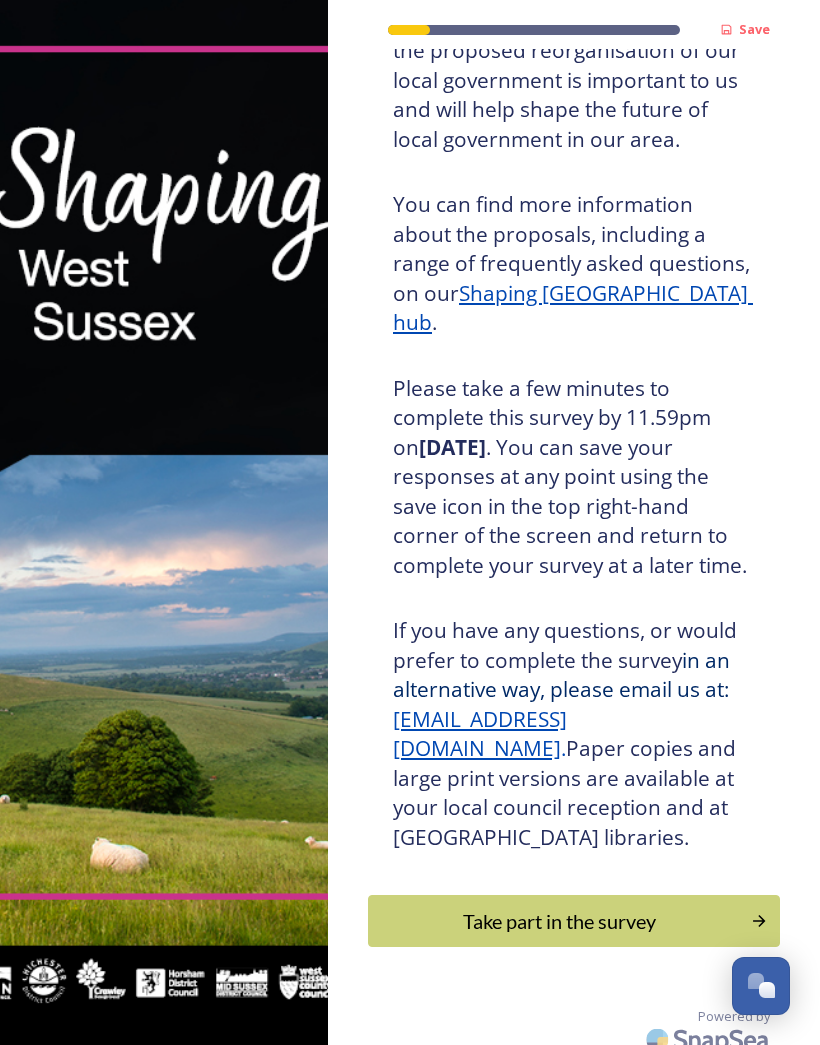 click on "Take part in the survey" at bounding box center [559, 921] 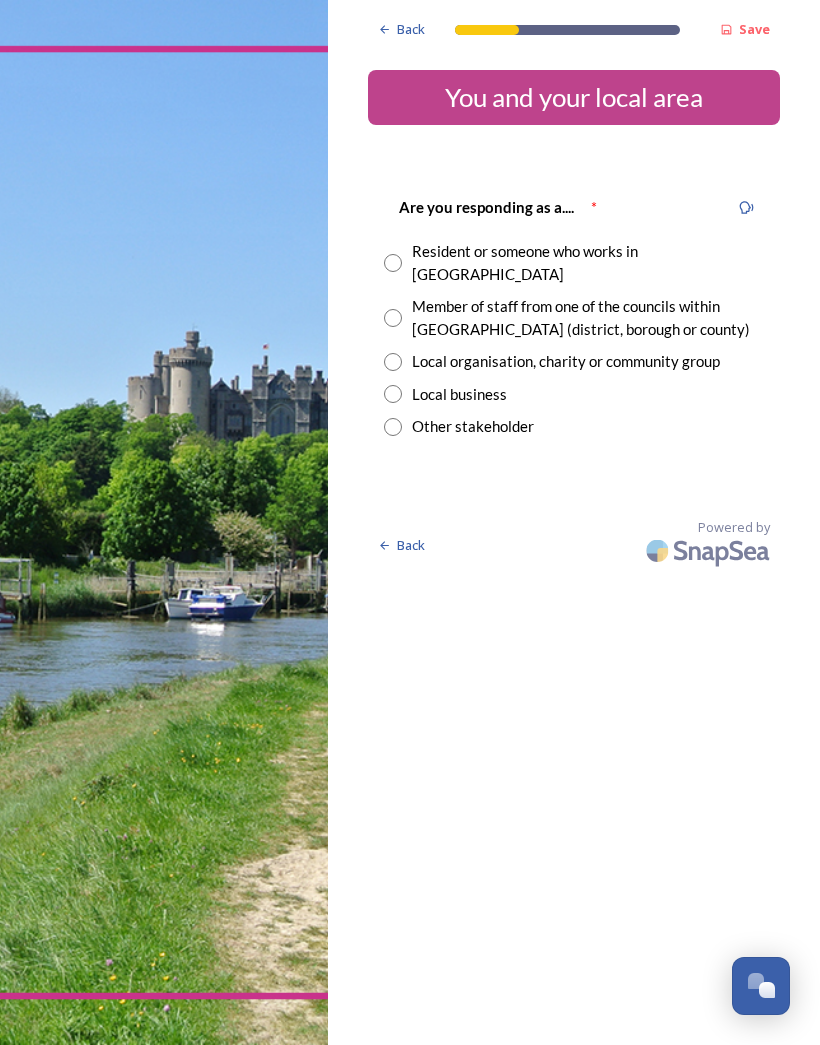 click at bounding box center (393, 263) 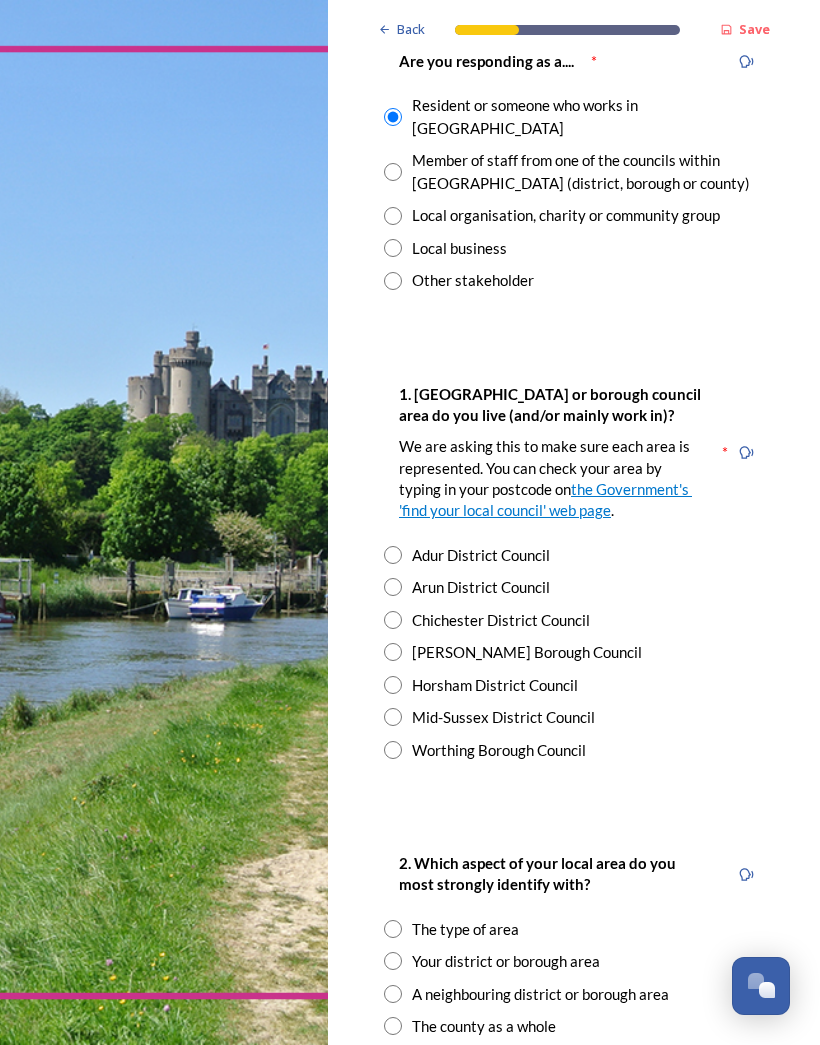 scroll, scrollTop: 147, scrollLeft: 0, axis: vertical 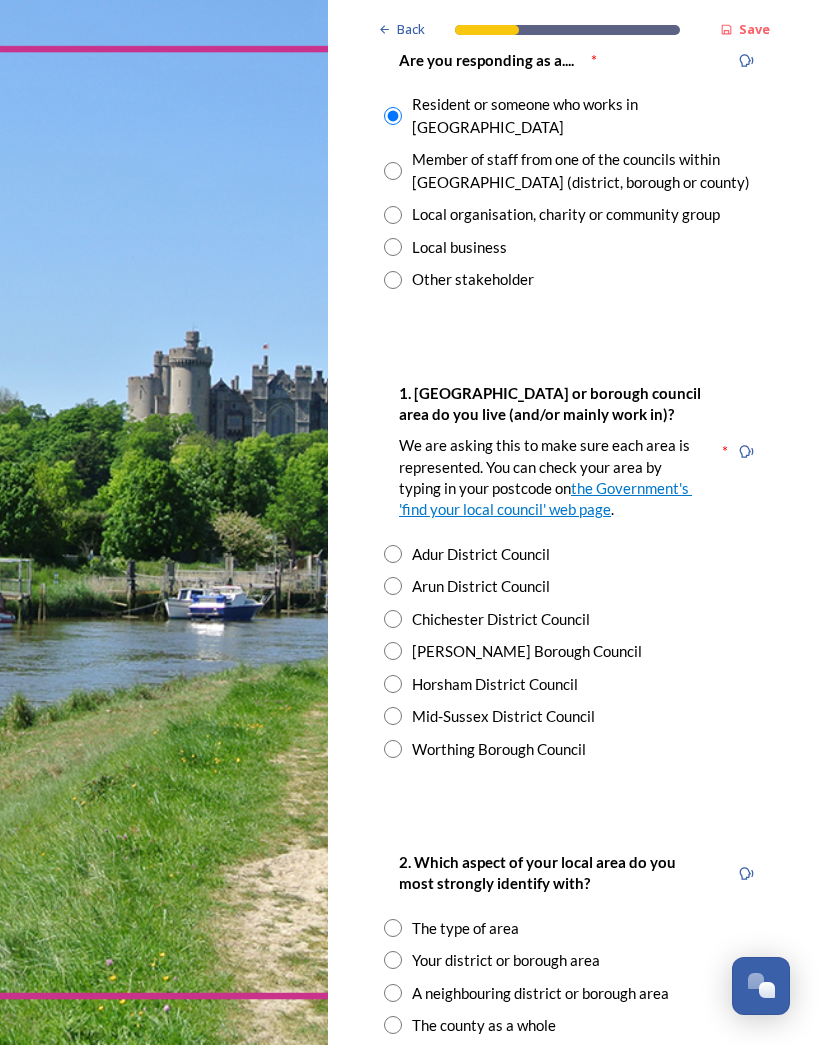 click at bounding box center (393, 651) 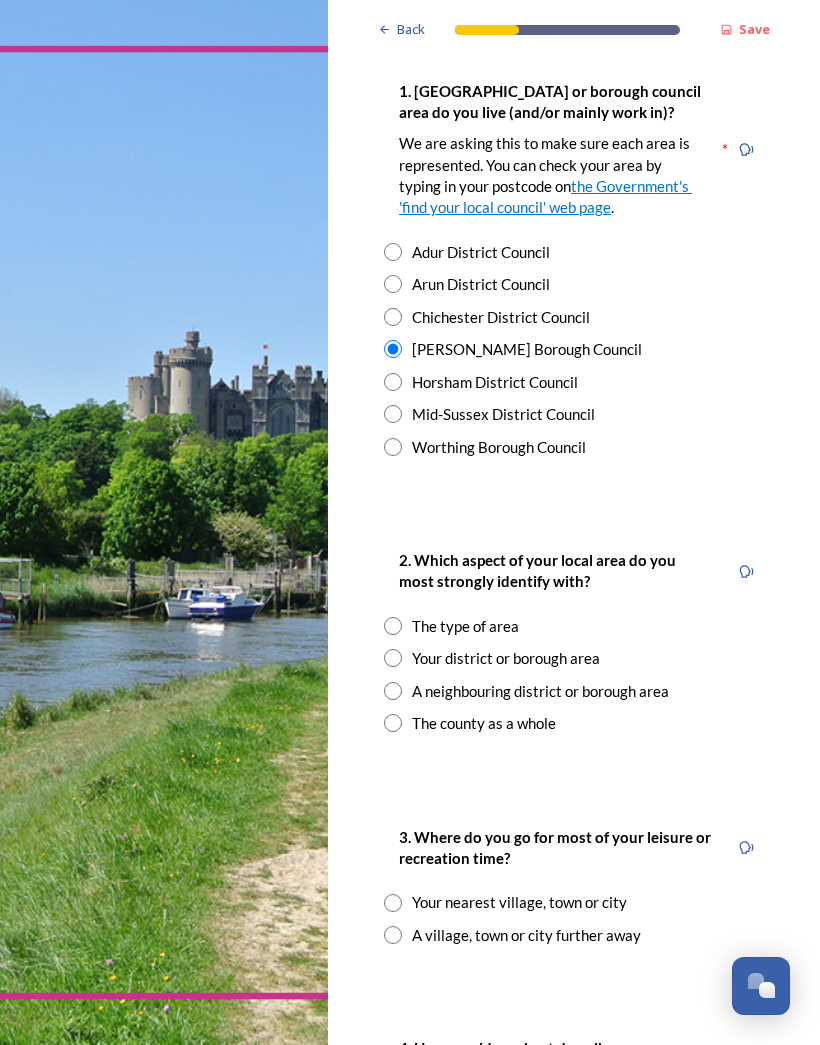 scroll, scrollTop: 448, scrollLeft: 0, axis: vertical 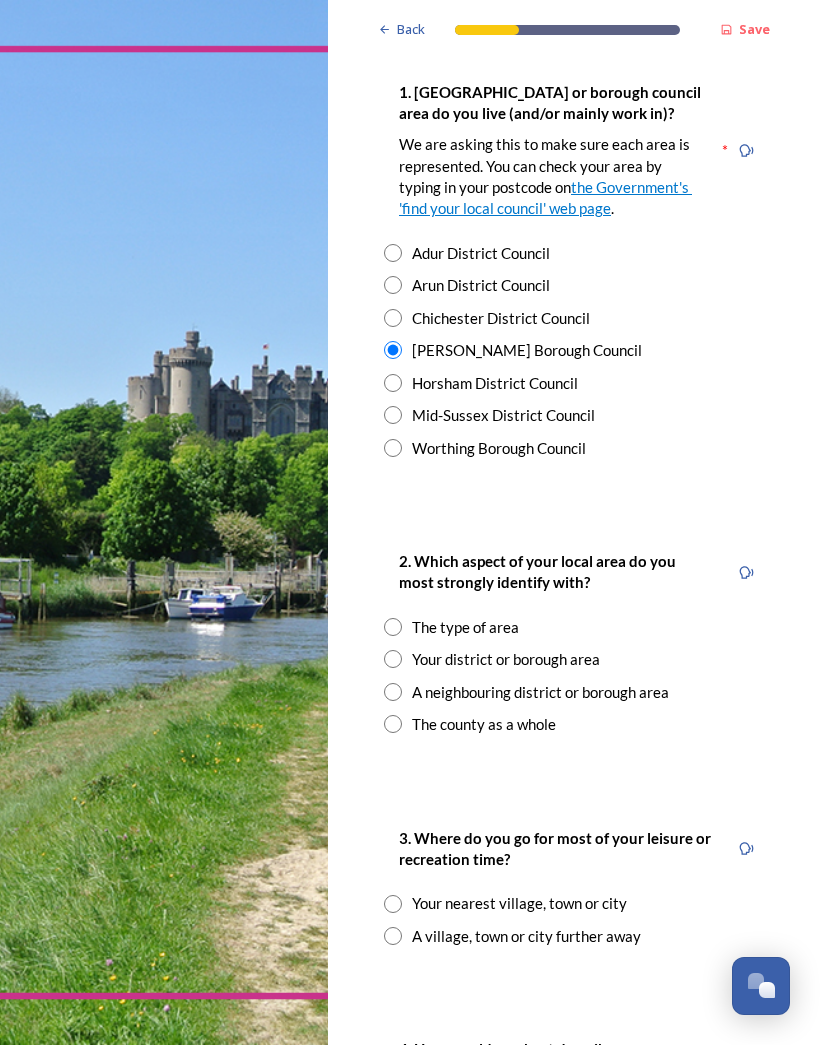 click at bounding box center (393, 659) 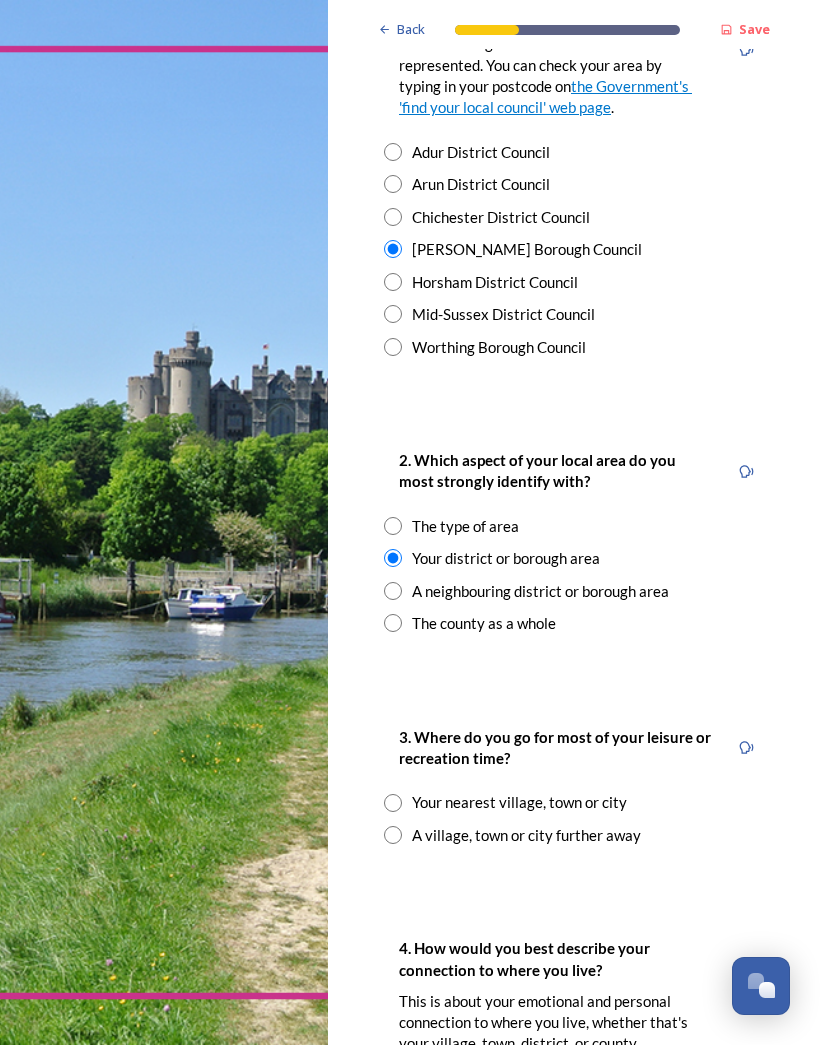 scroll, scrollTop: 551, scrollLeft: 0, axis: vertical 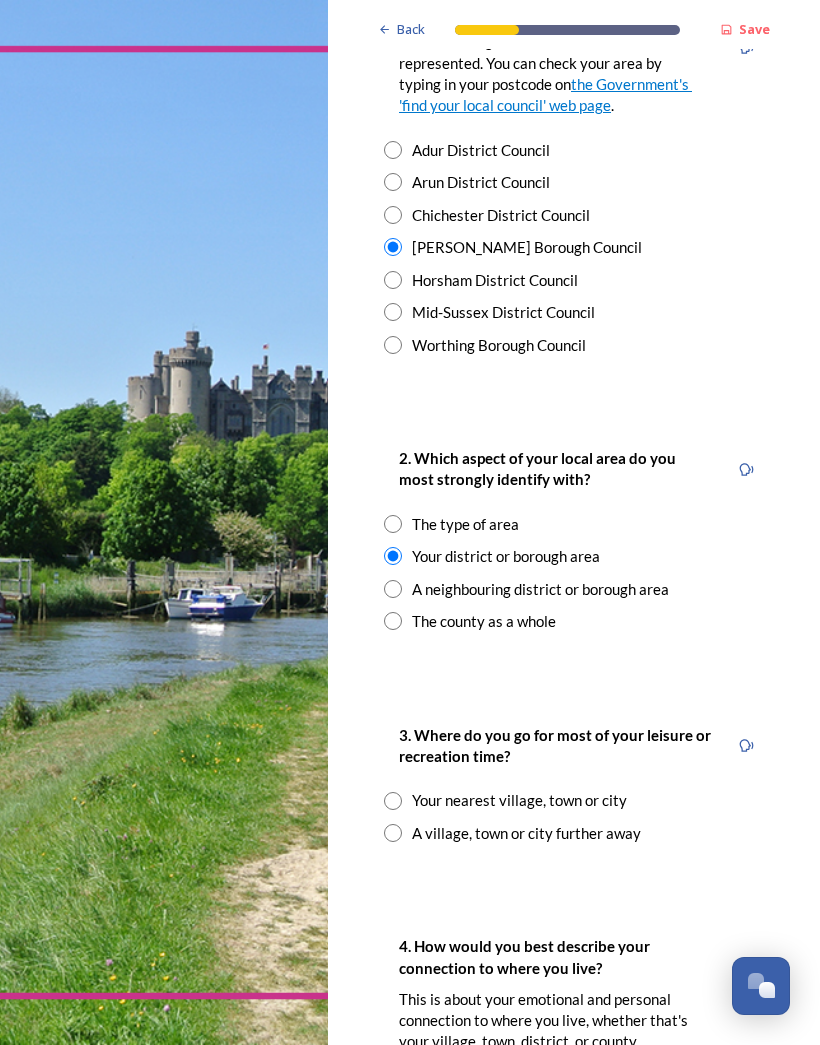 click on "Your nearest village, town or city" at bounding box center (574, 800) 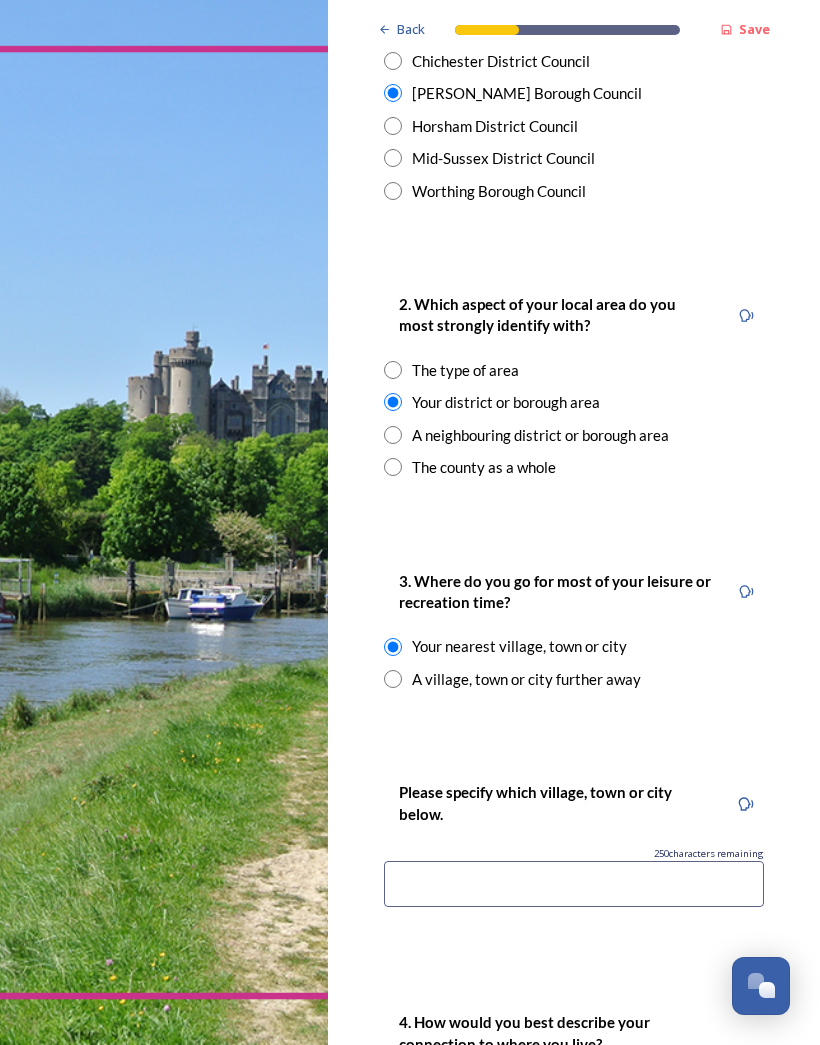 scroll, scrollTop: 705, scrollLeft: 0, axis: vertical 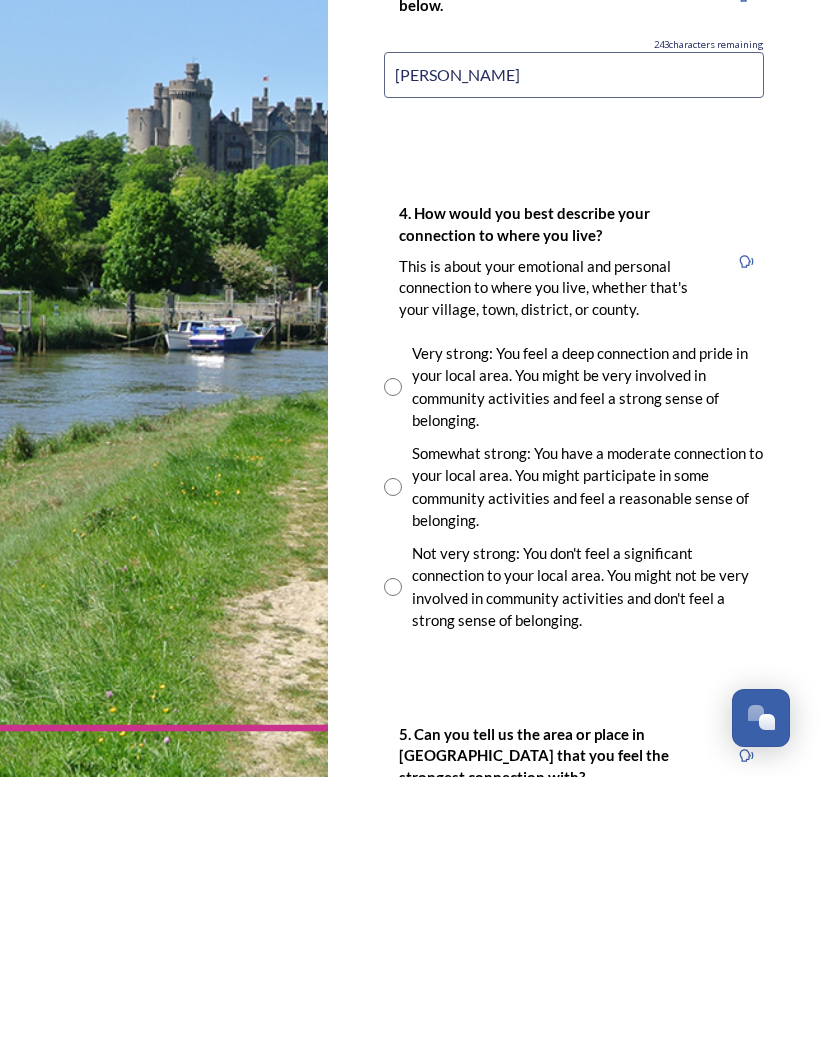 type on "[PERSON_NAME]" 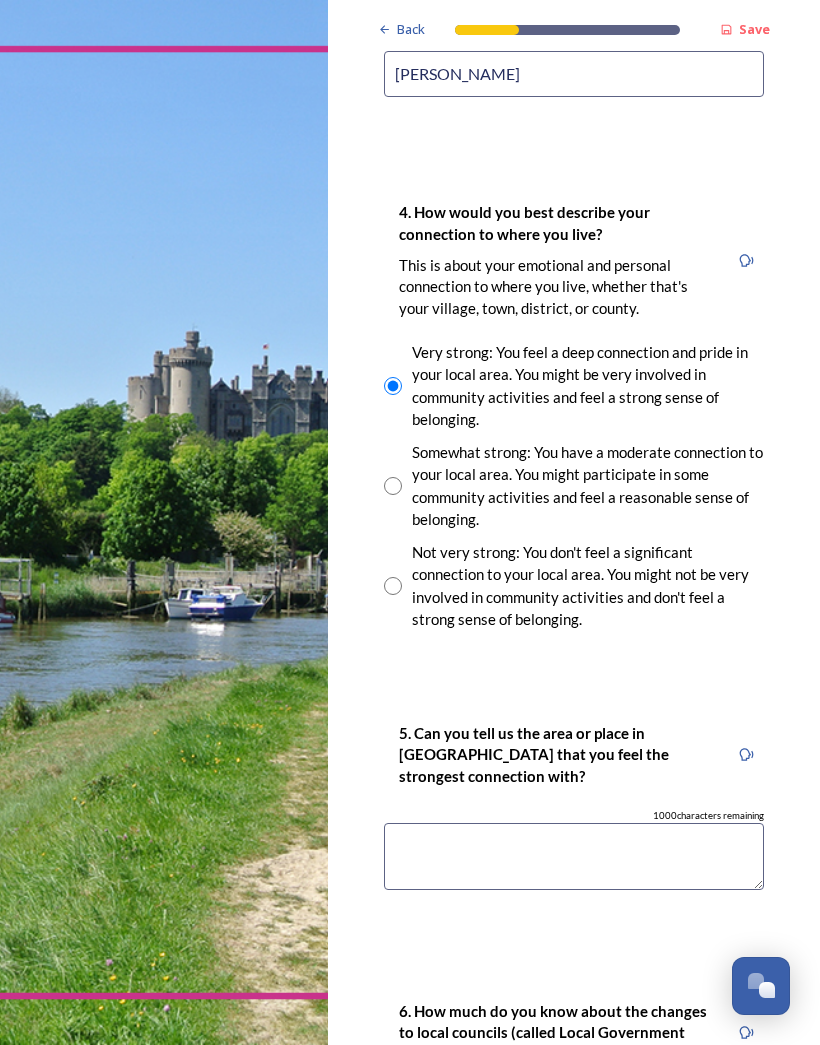 scroll, scrollTop: 1516, scrollLeft: 0, axis: vertical 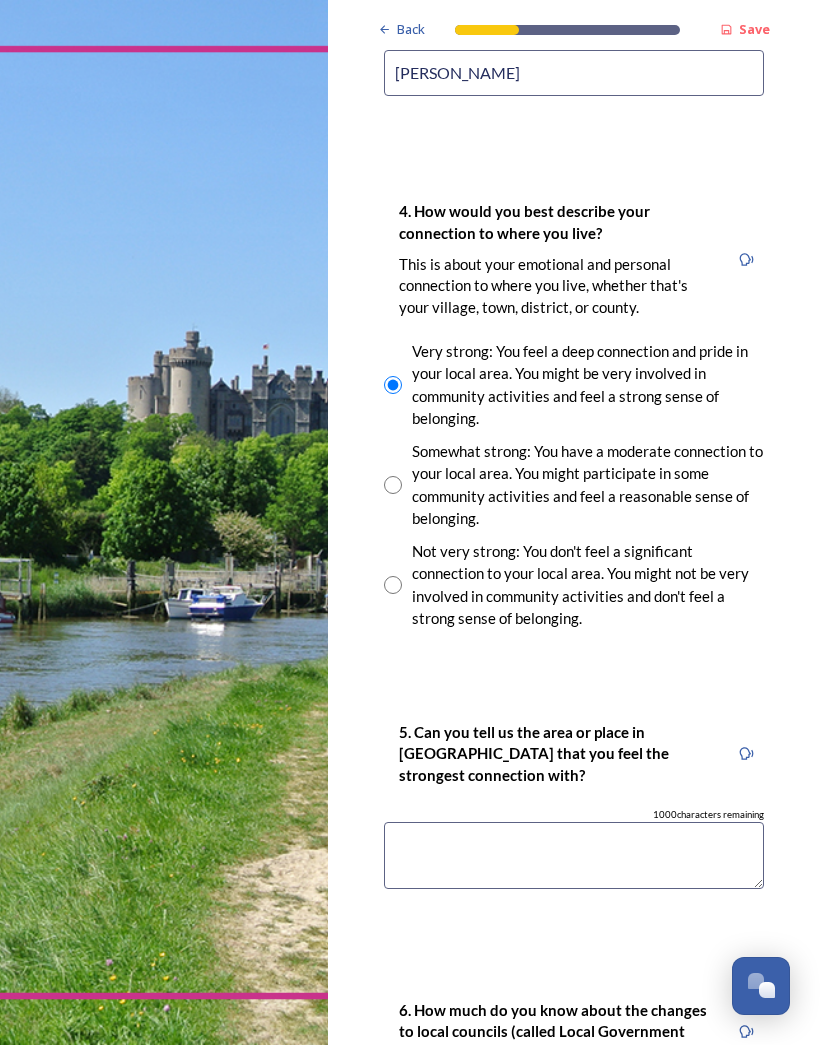 click at bounding box center (574, 855) 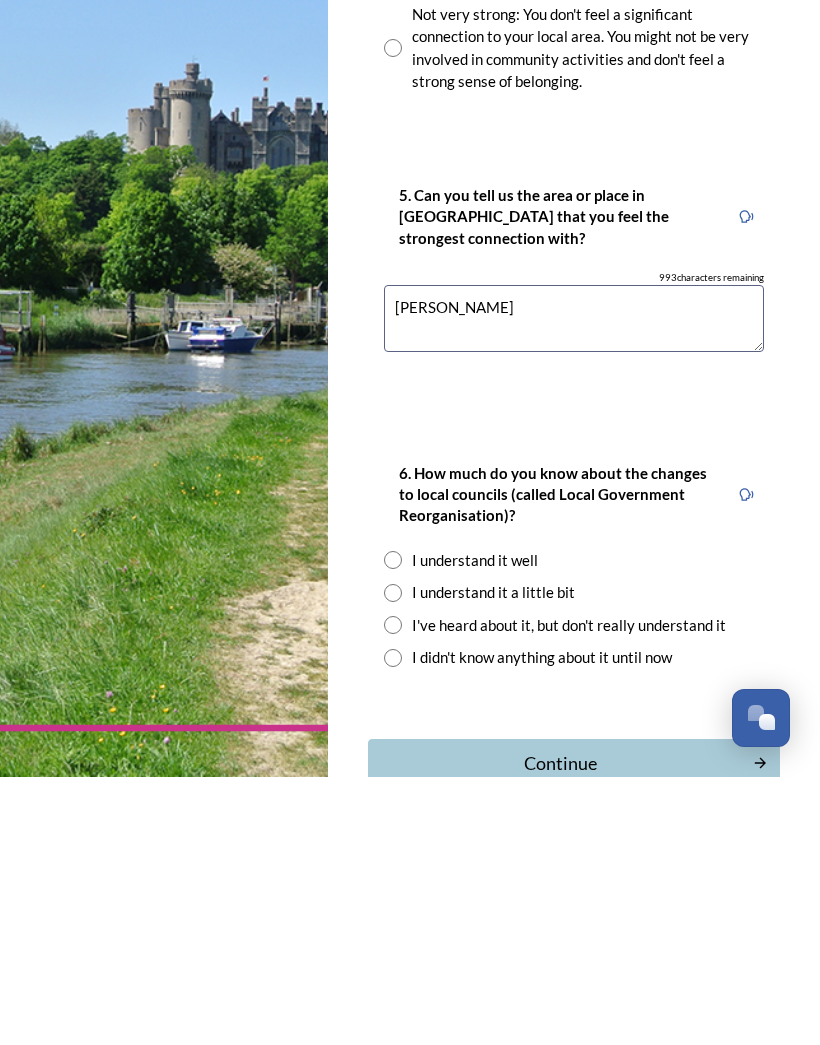 scroll, scrollTop: 1785, scrollLeft: 0, axis: vertical 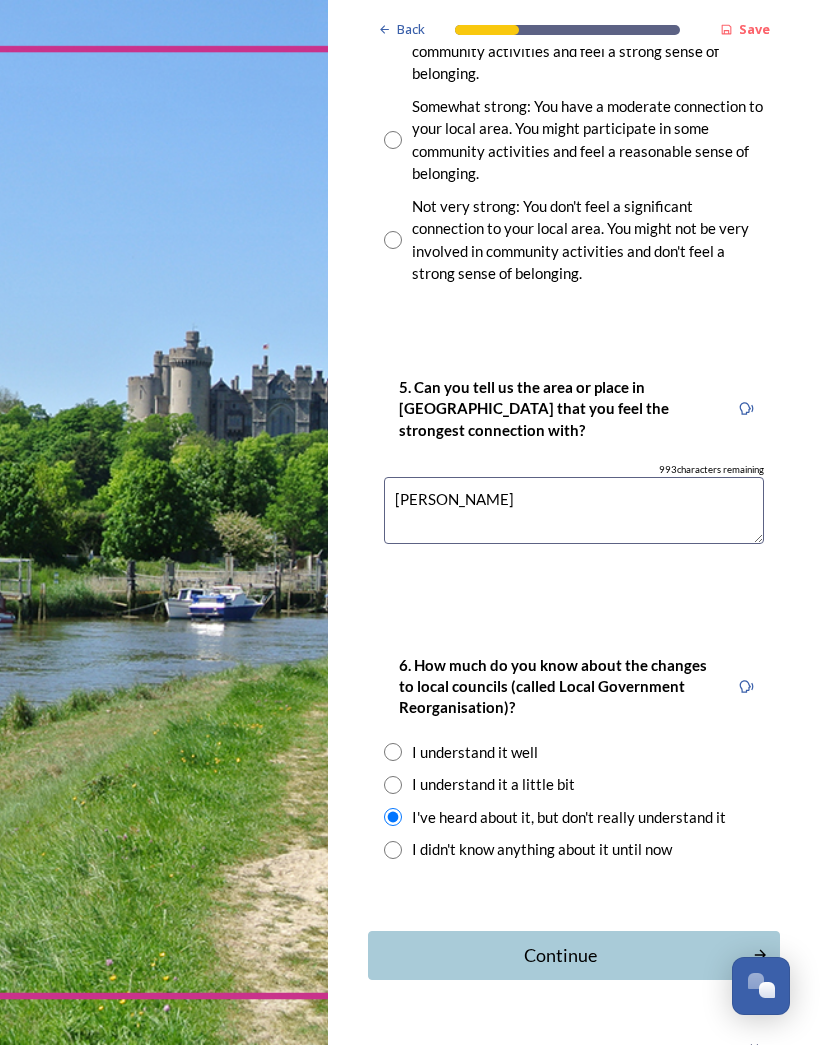 click on "Continue" at bounding box center [560, 955] 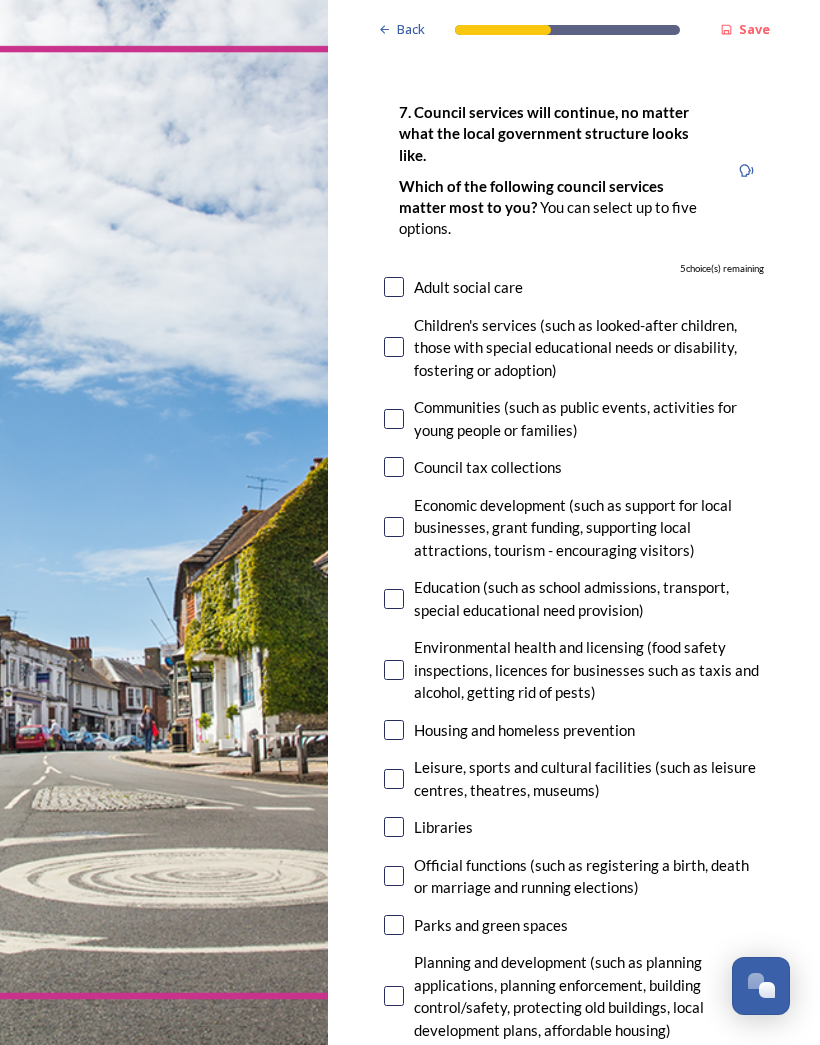 scroll, scrollTop: 89, scrollLeft: 0, axis: vertical 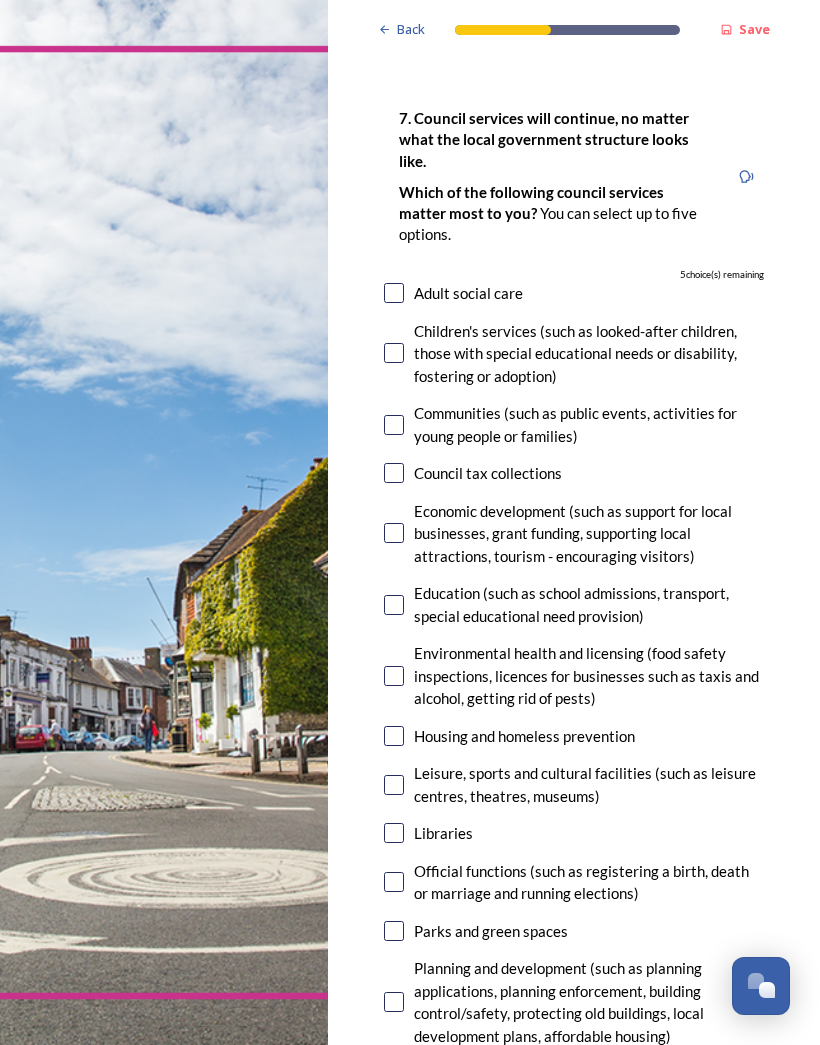 click on "Council tax collections" at bounding box center (574, 473) 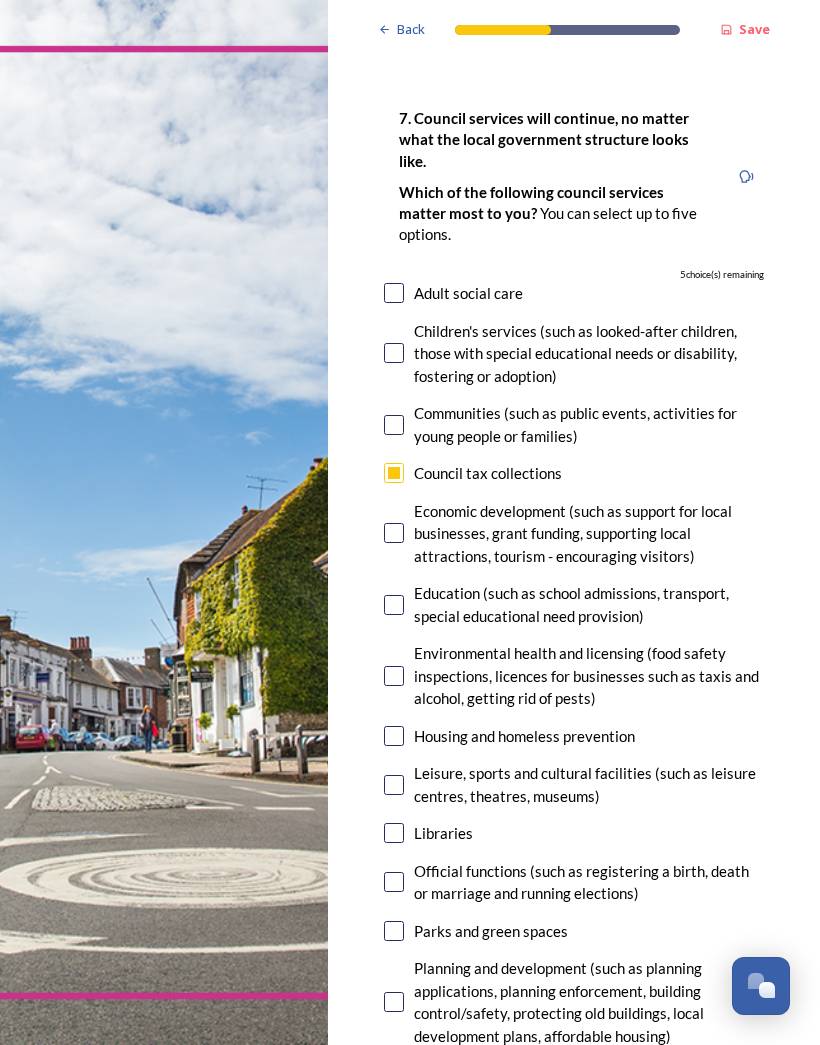 checkbox on "true" 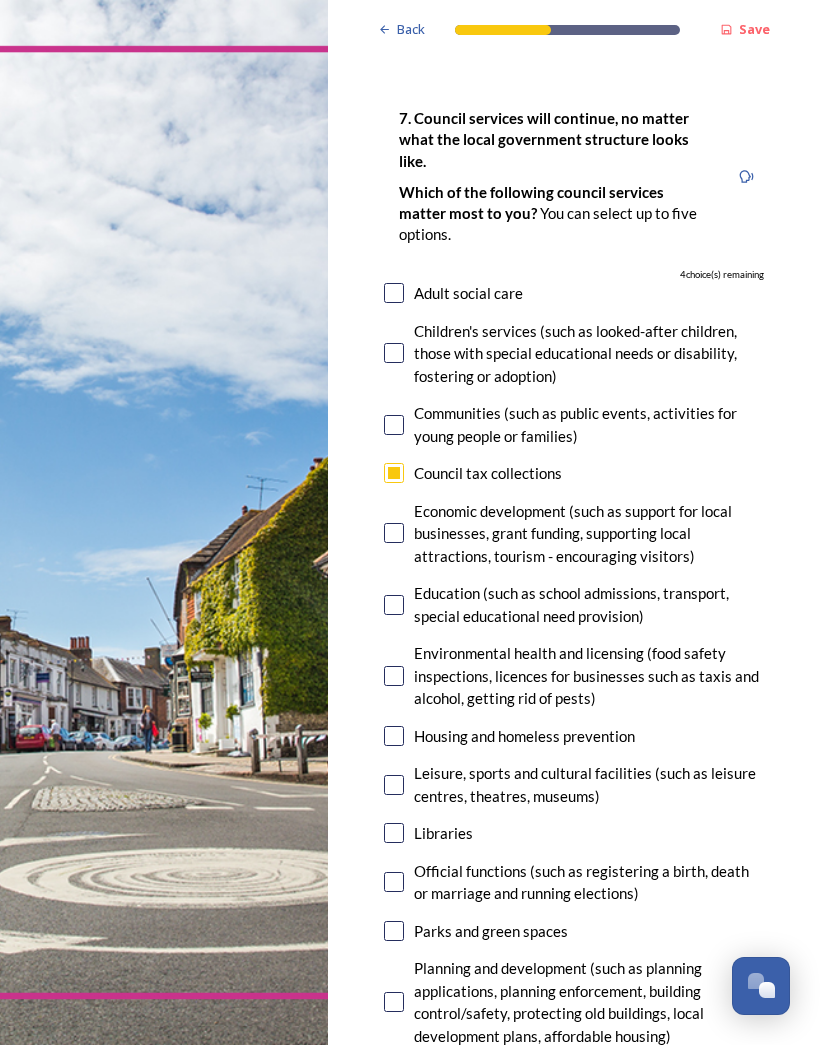 click at bounding box center (394, 533) 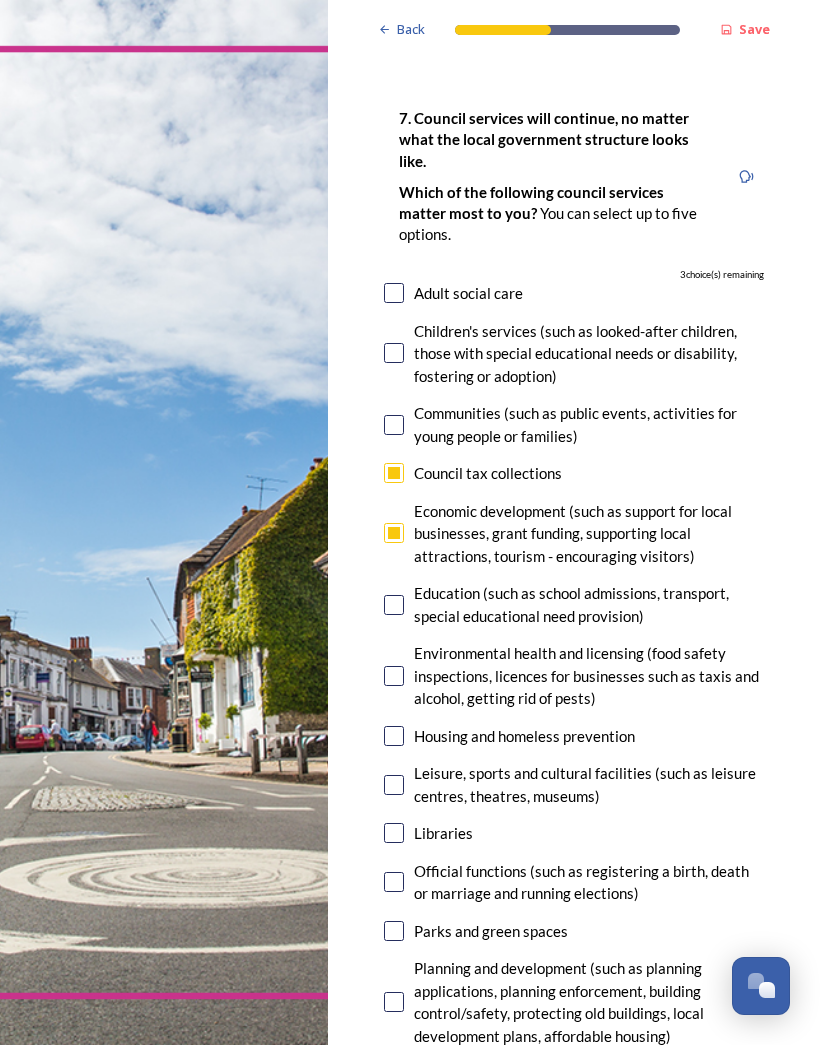 click at bounding box center (394, 605) 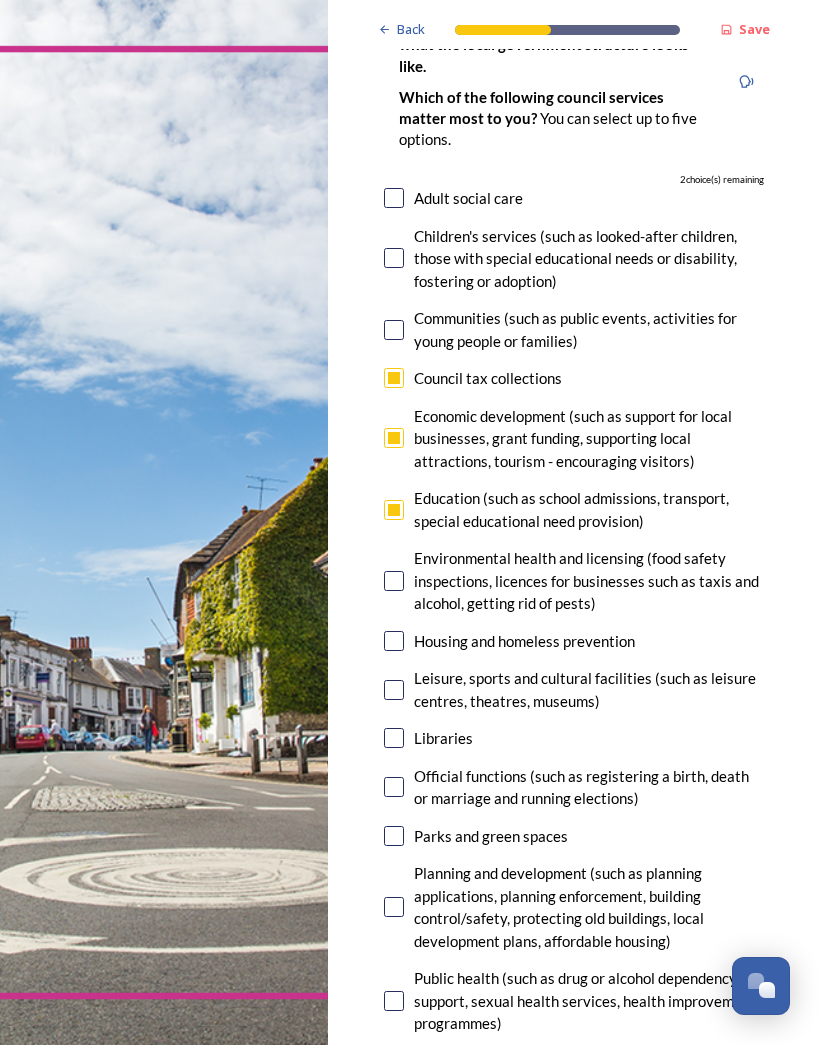 scroll, scrollTop: 185, scrollLeft: 0, axis: vertical 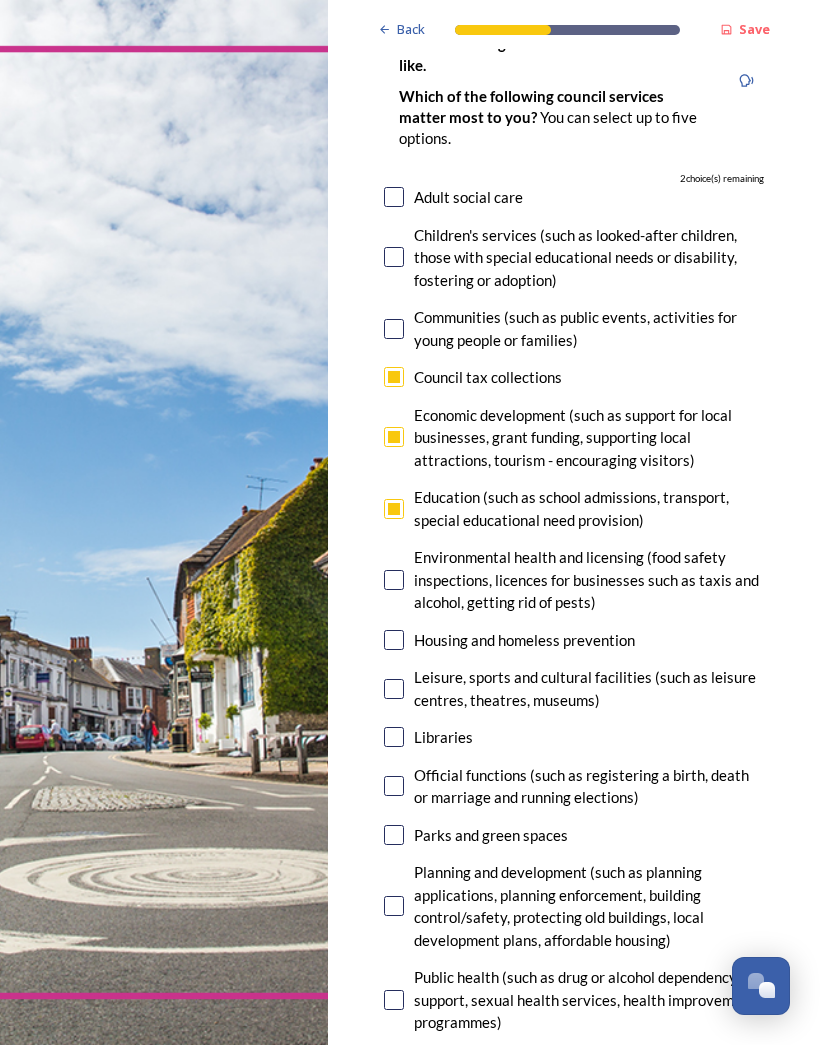 click on "Housing and homeless prevention" at bounding box center (574, 640) 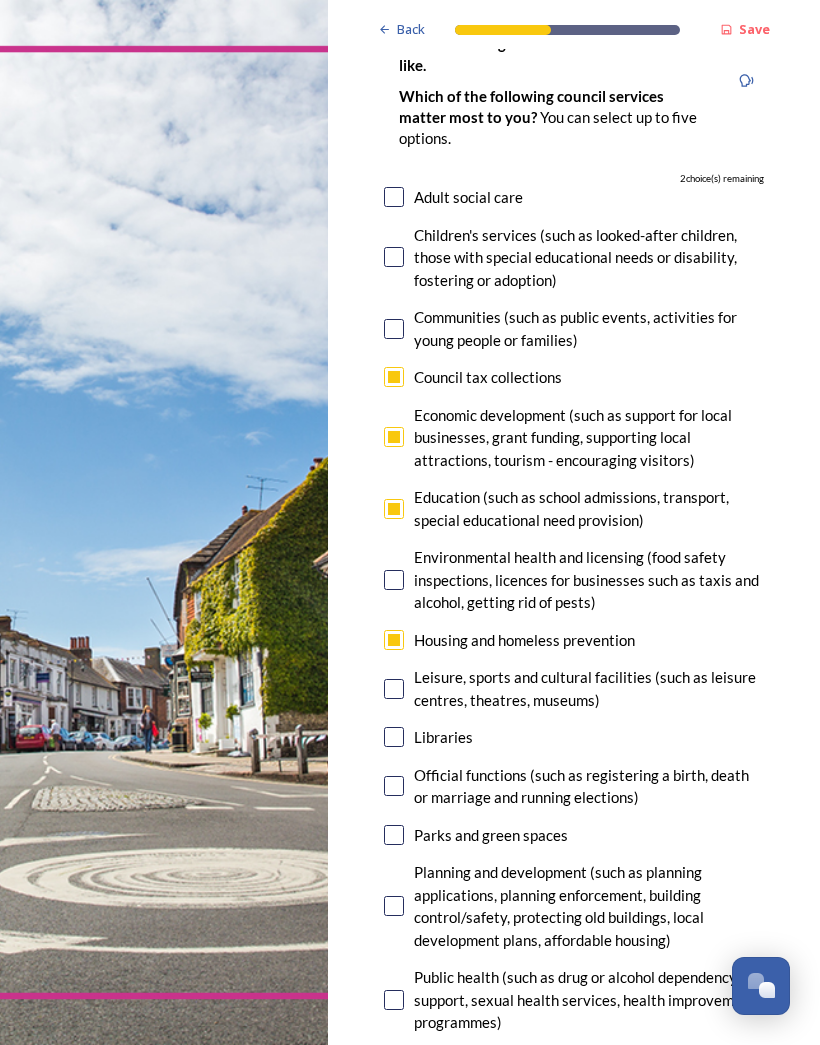 checkbox on "true" 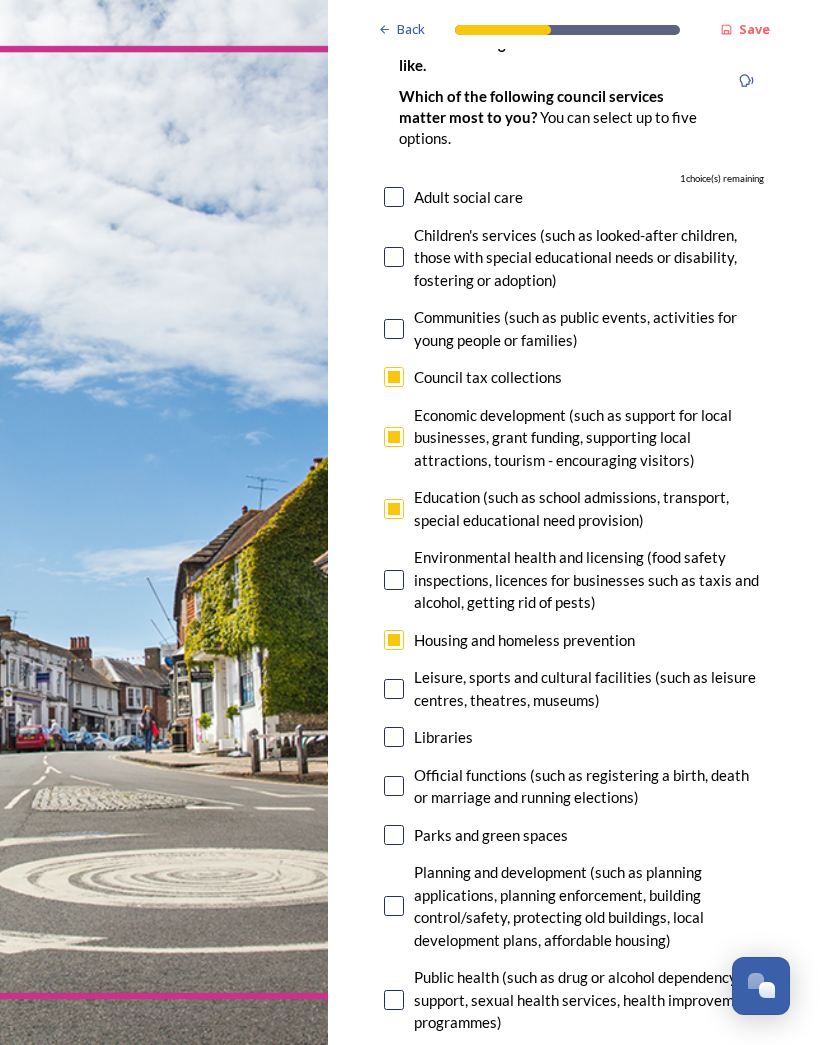click at bounding box center (394, 689) 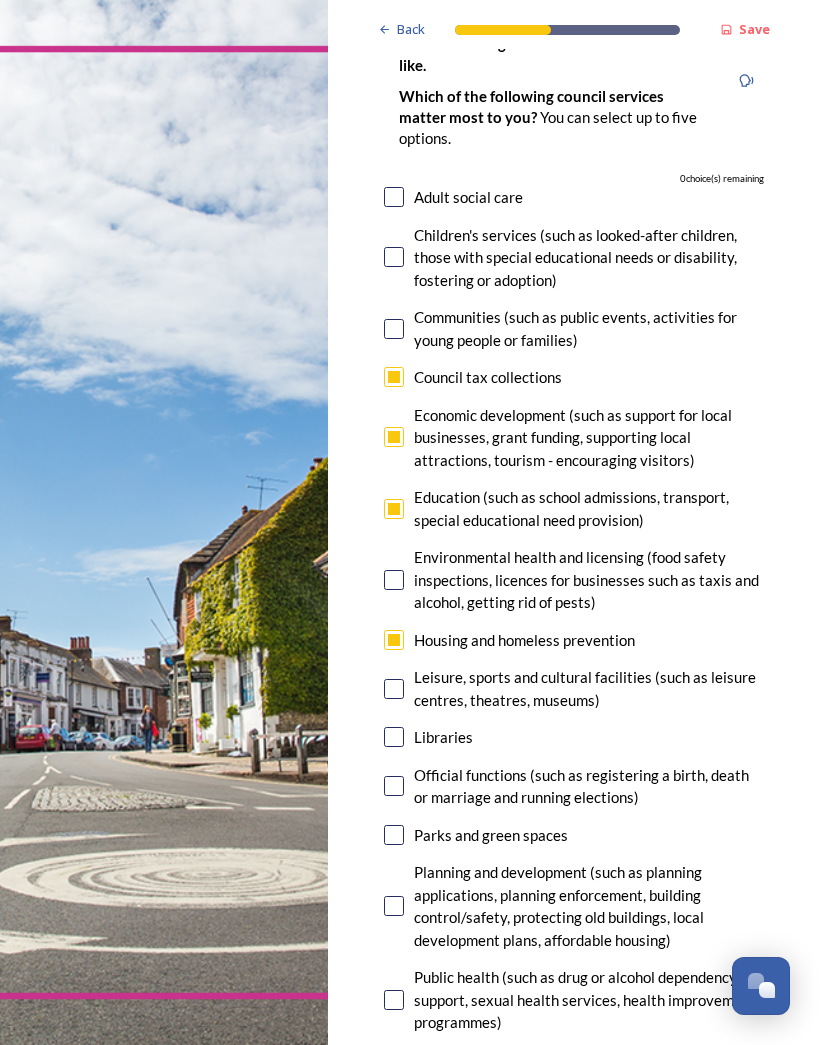 checkbox on "true" 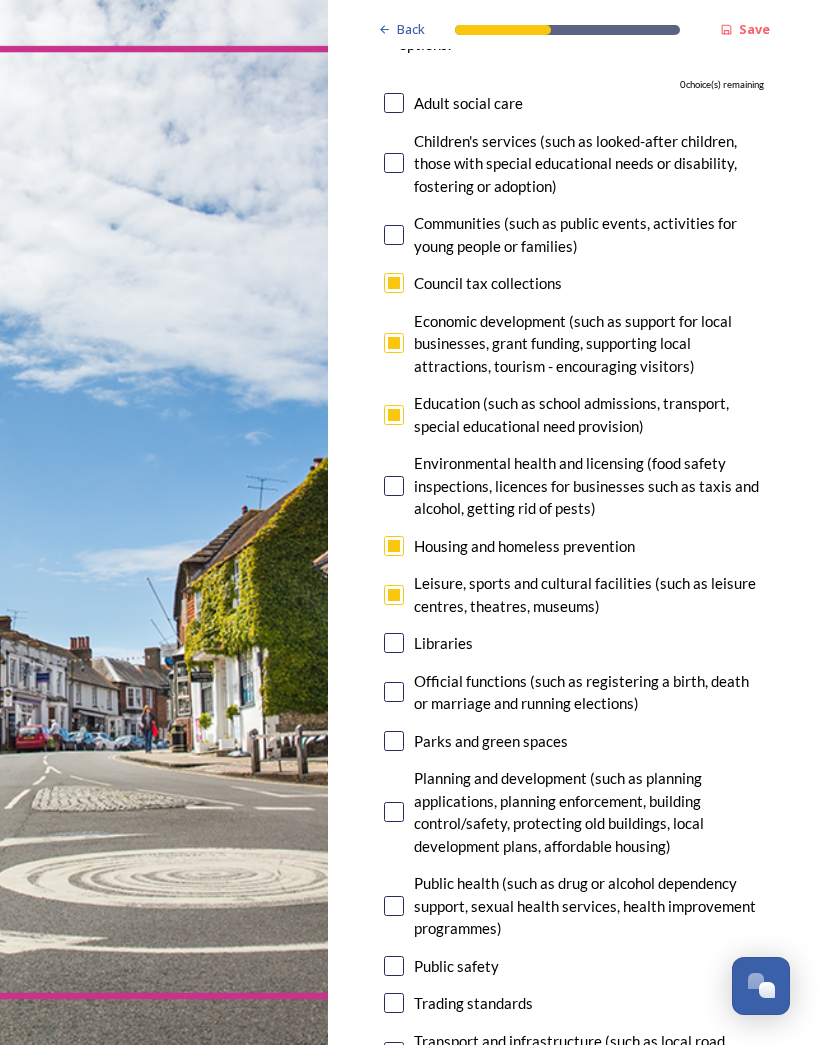 scroll, scrollTop: 279, scrollLeft: 0, axis: vertical 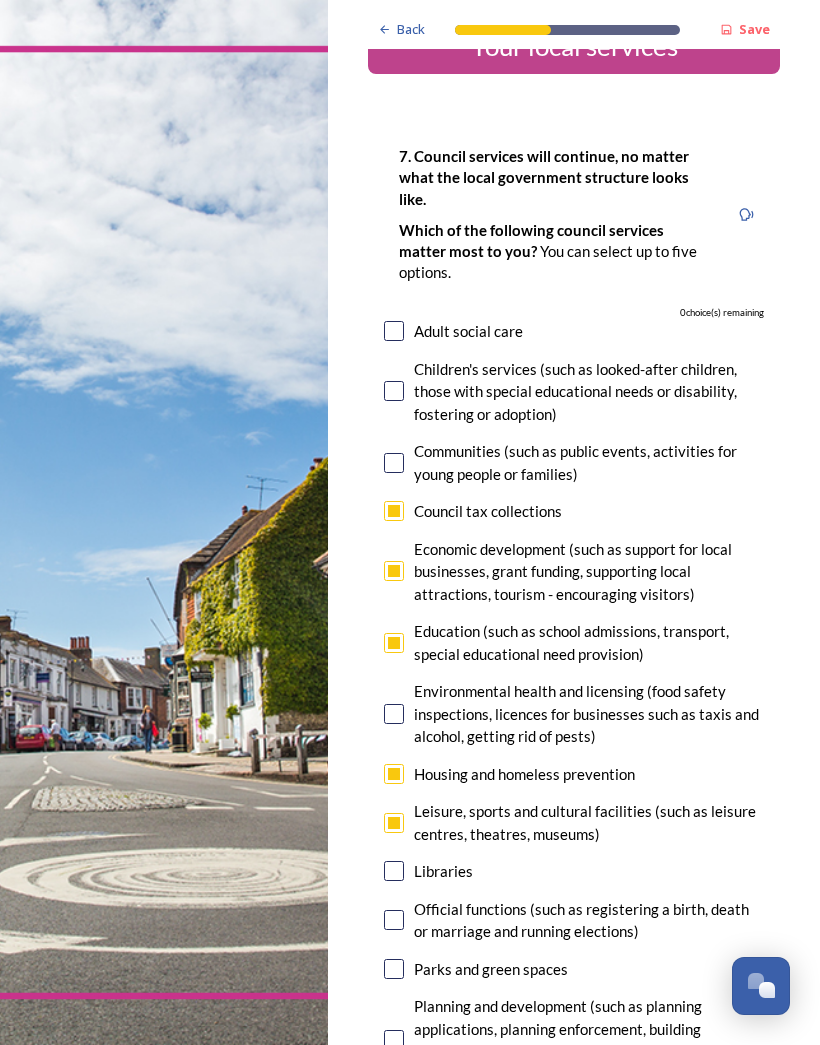 click at bounding box center (394, 571) 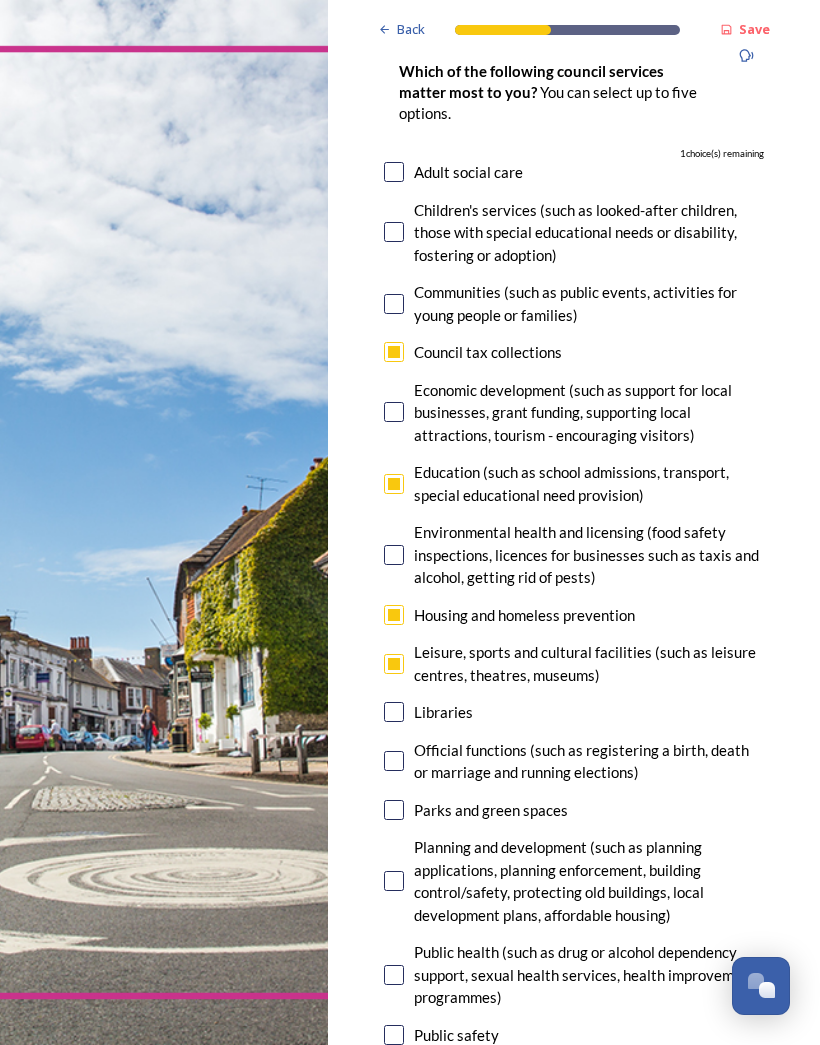 scroll, scrollTop: 213, scrollLeft: 0, axis: vertical 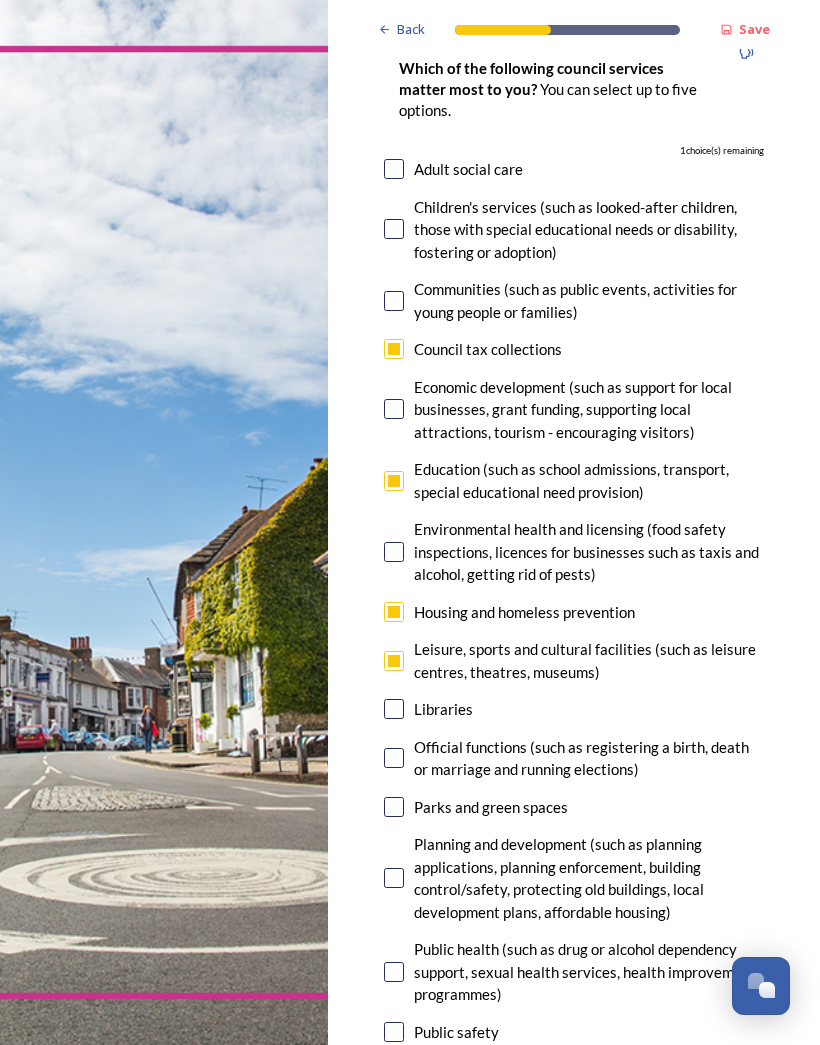 click at bounding box center (394, 807) 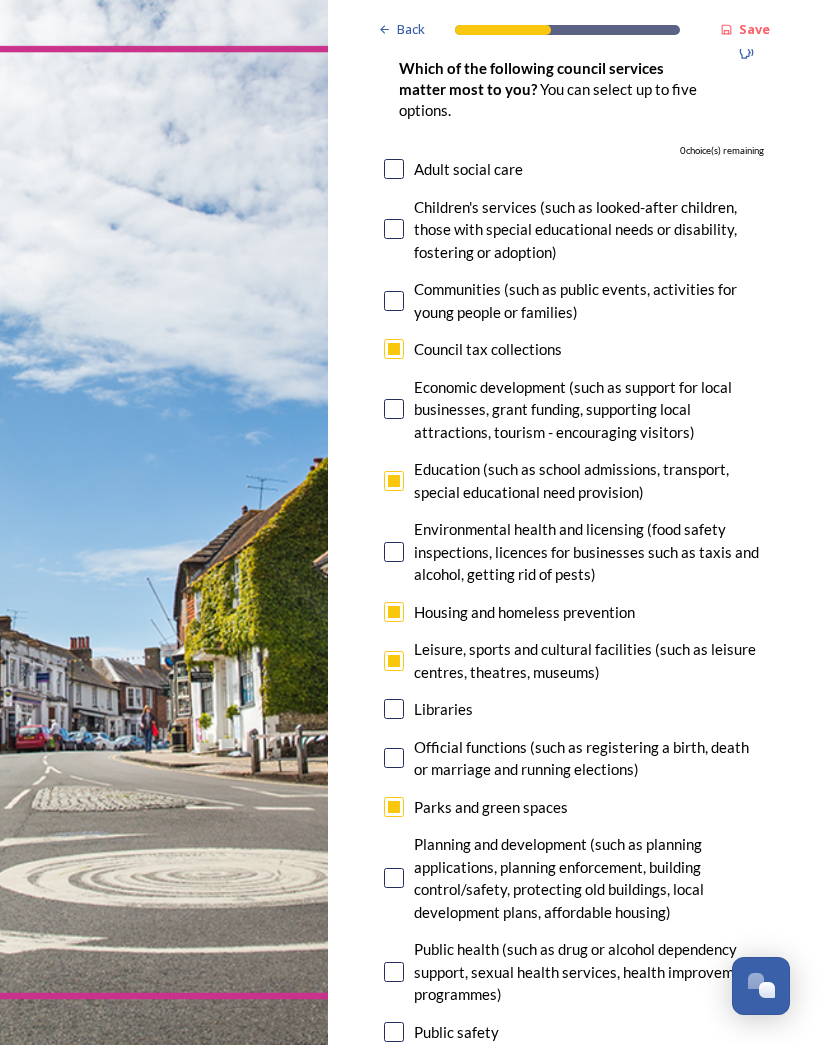 click at bounding box center [394, 481] 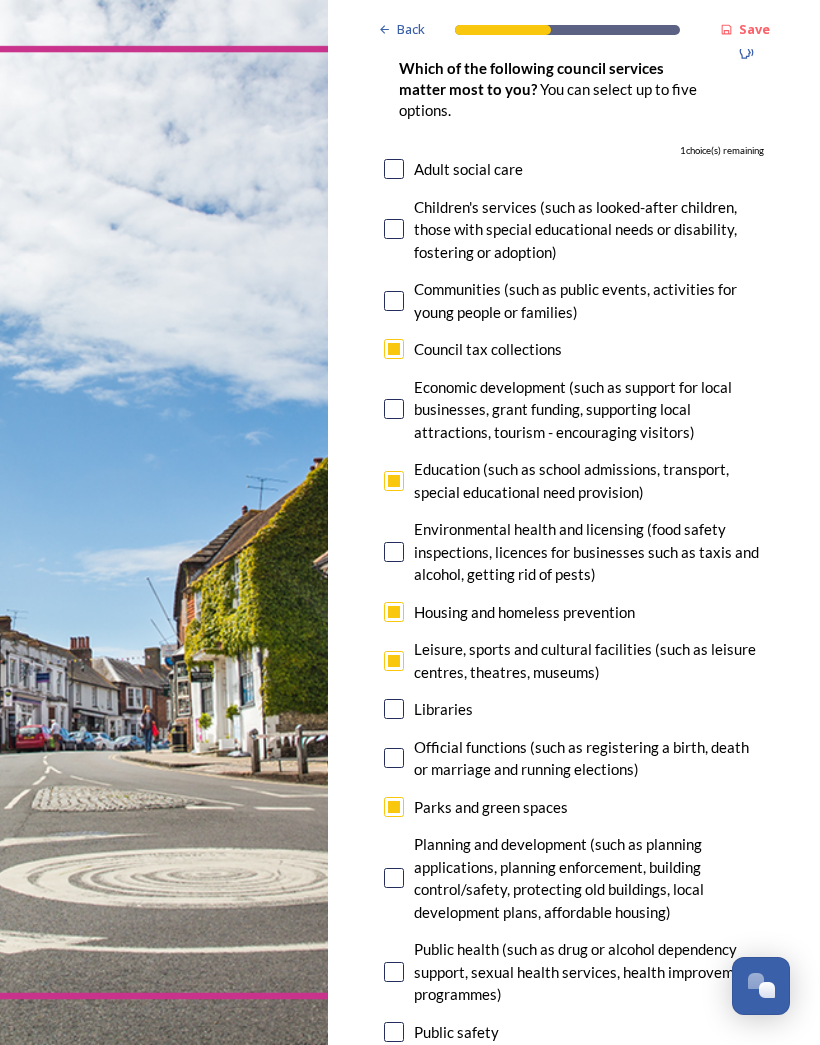 checkbox on "false" 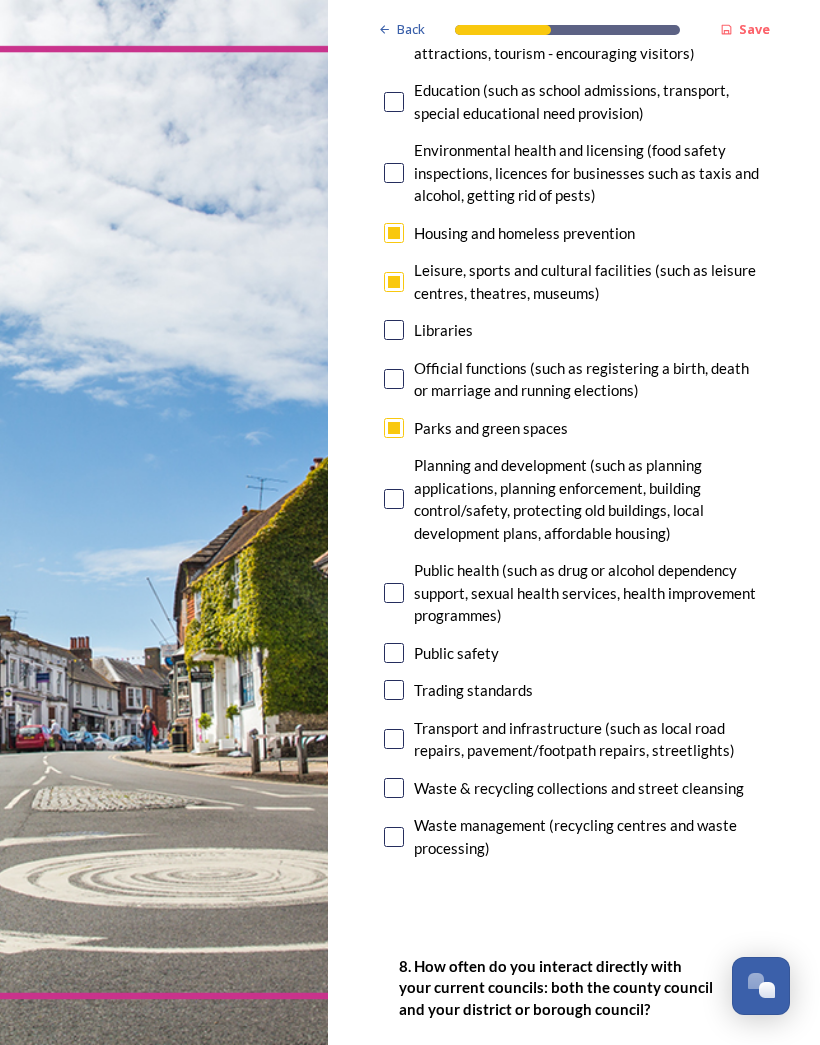 scroll, scrollTop: 595, scrollLeft: 0, axis: vertical 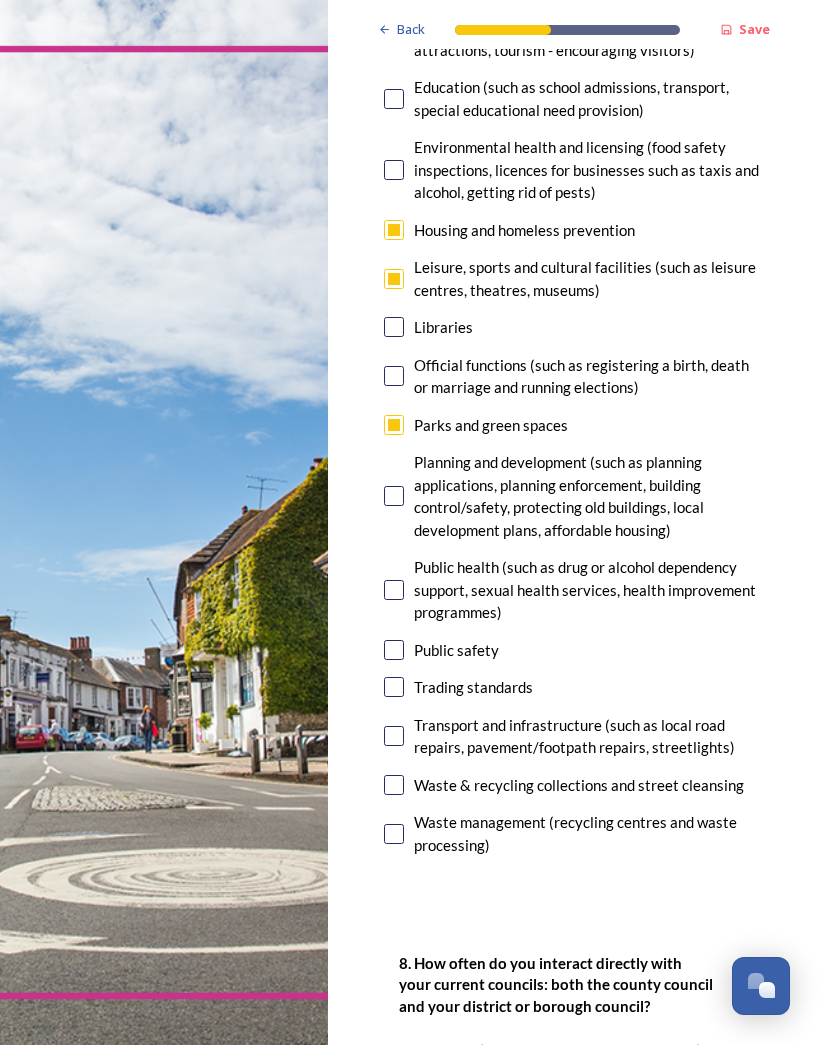 click at bounding box center [394, 785] 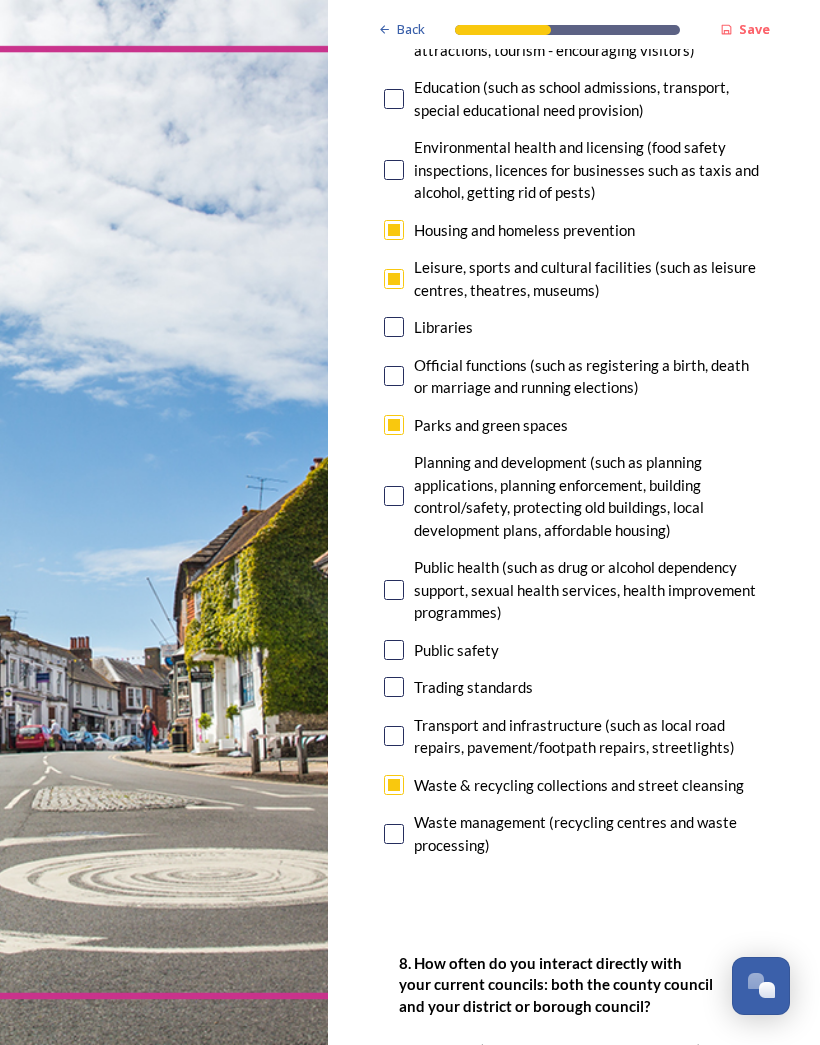 click at bounding box center [394, 736] 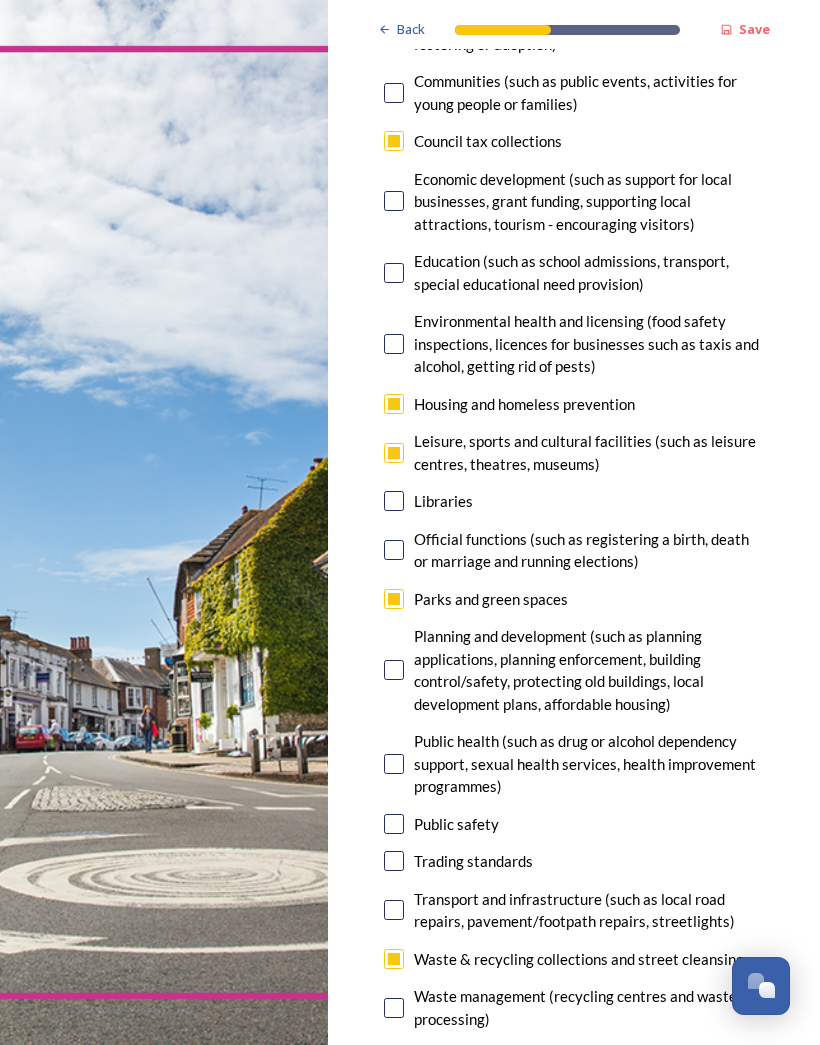 scroll, scrollTop: 422, scrollLeft: 0, axis: vertical 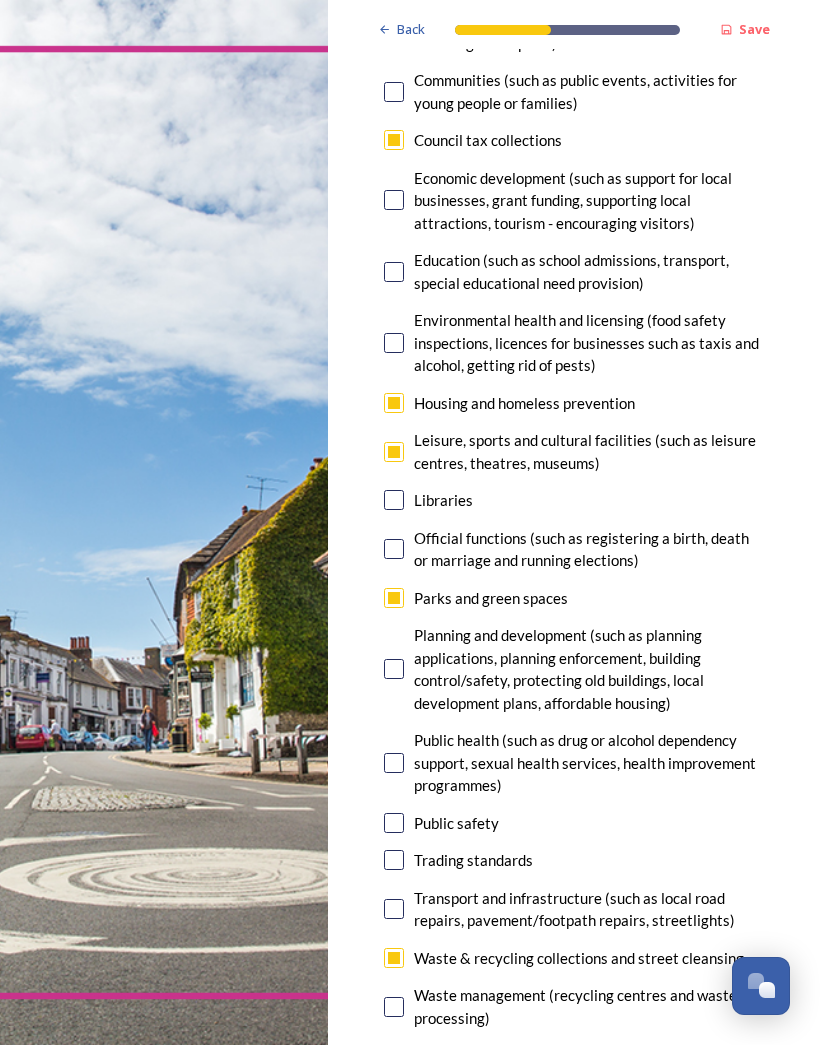 click at bounding box center (394, 452) 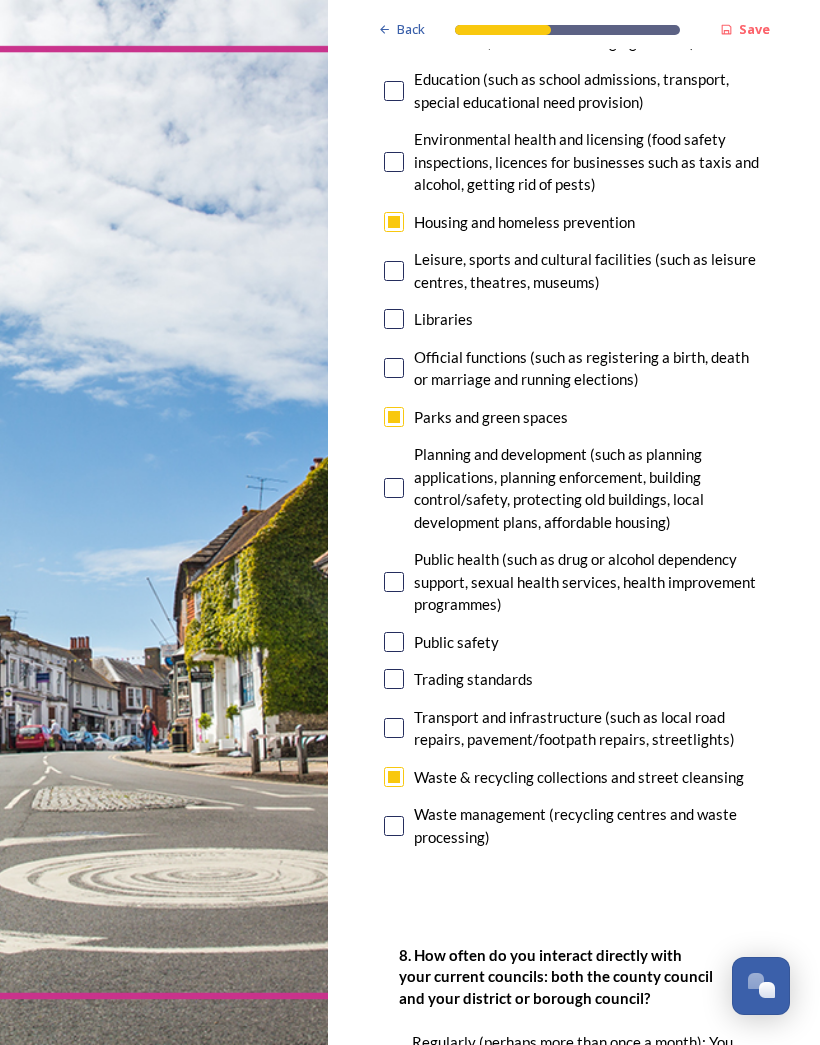 scroll, scrollTop: 603, scrollLeft: 0, axis: vertical 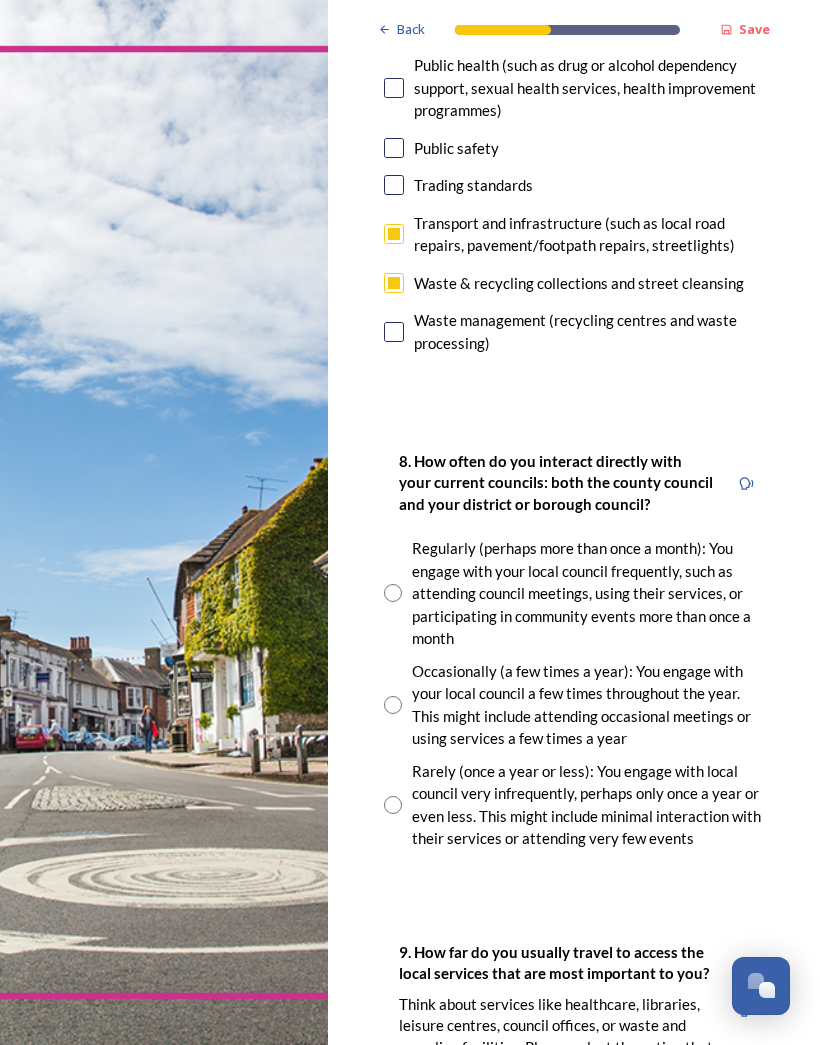 click at bounding box center [393, 593] 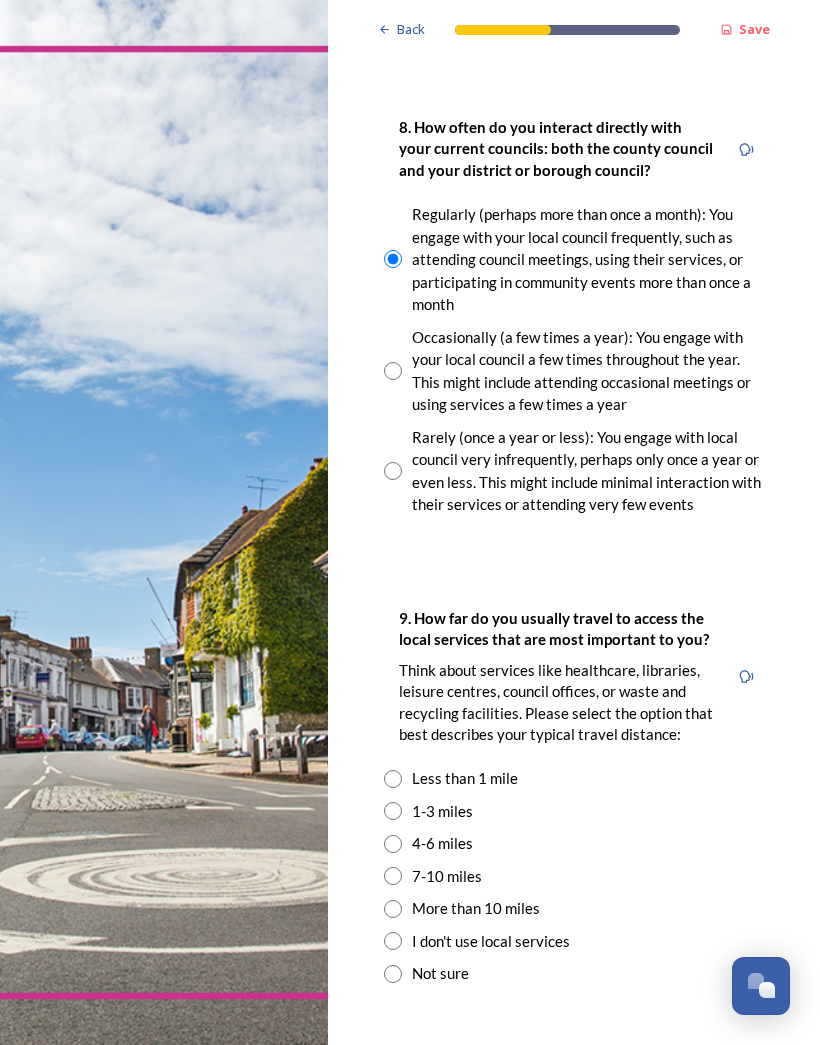 scroll, scrollTop: 1431, scrollLeft: 0, axis: vertical 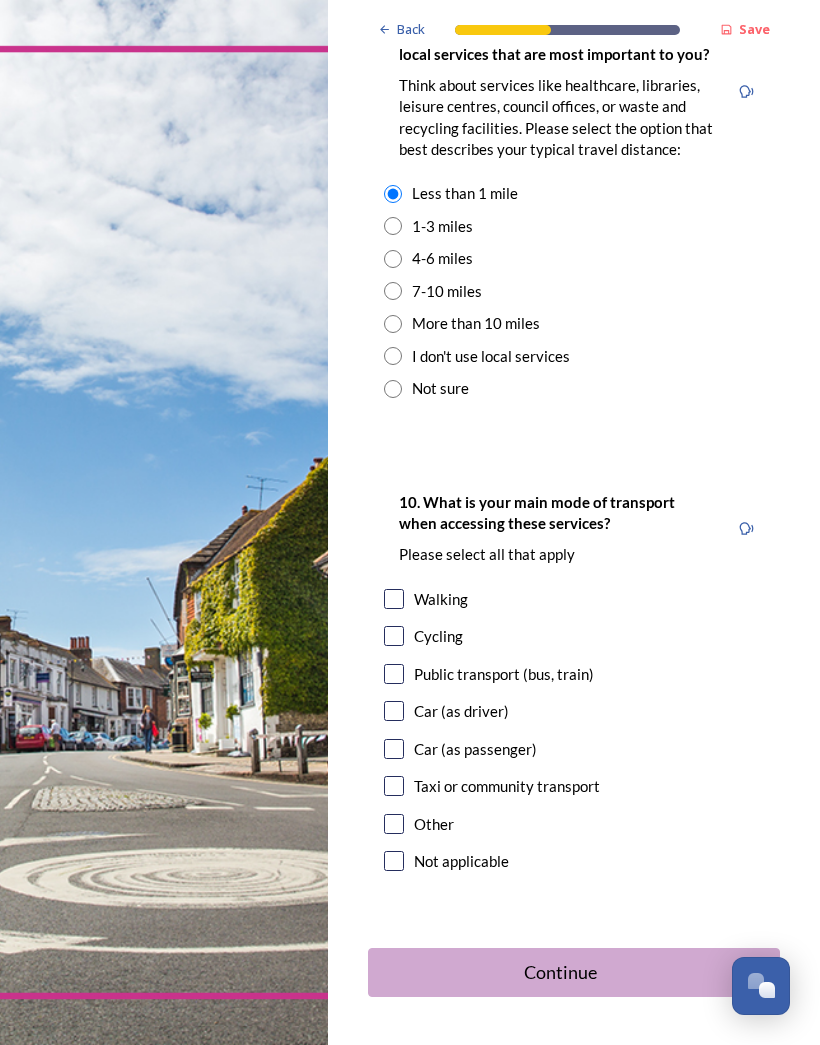 click at bounding box center [394, 599] 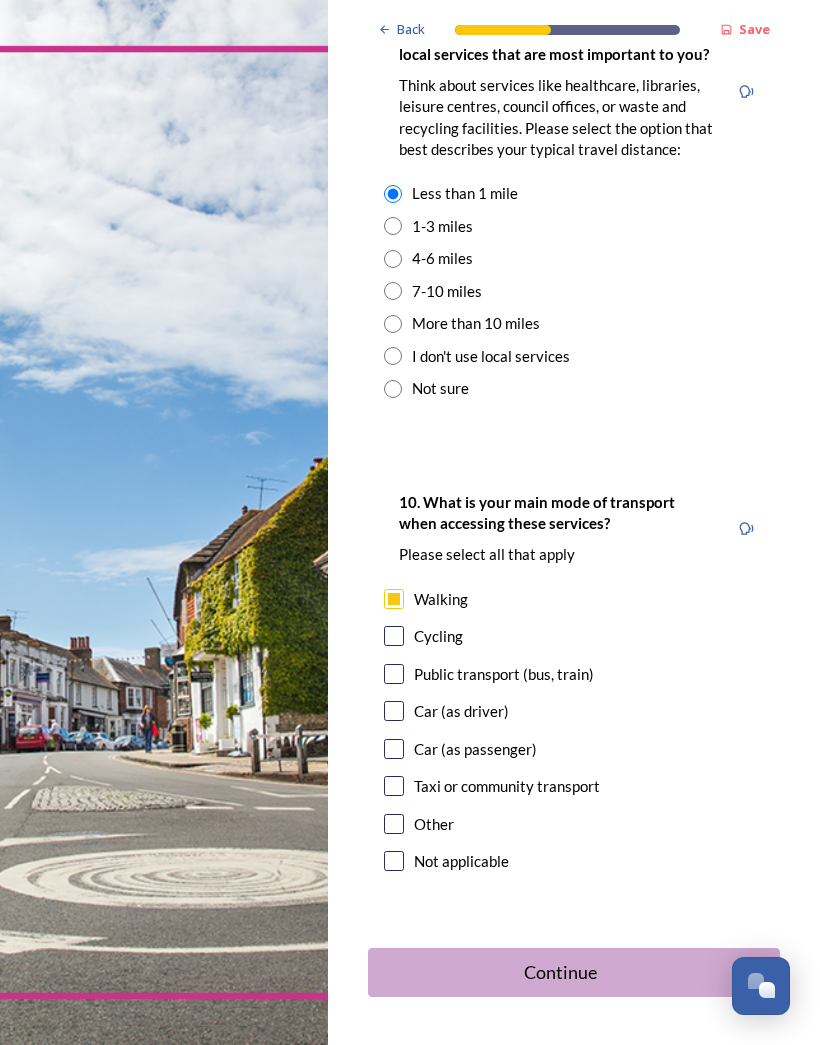 click at bounding box center (394, 711) 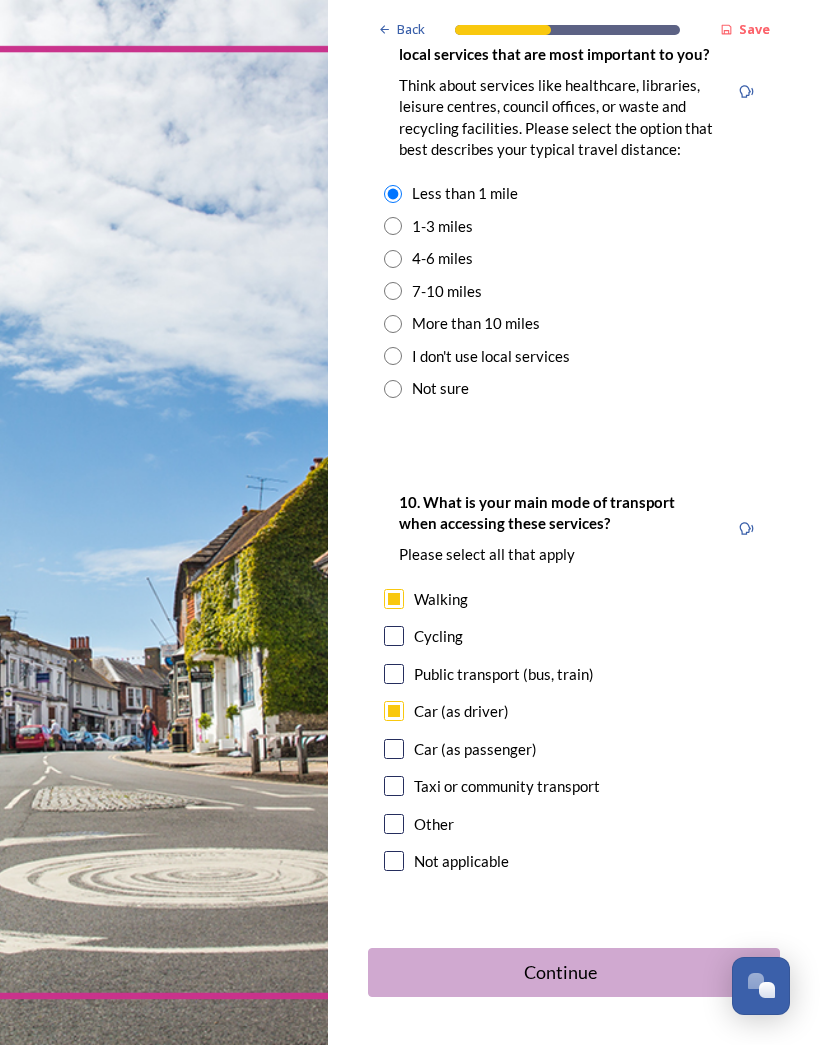 click on "Continue" at bounding box center (560, 972) 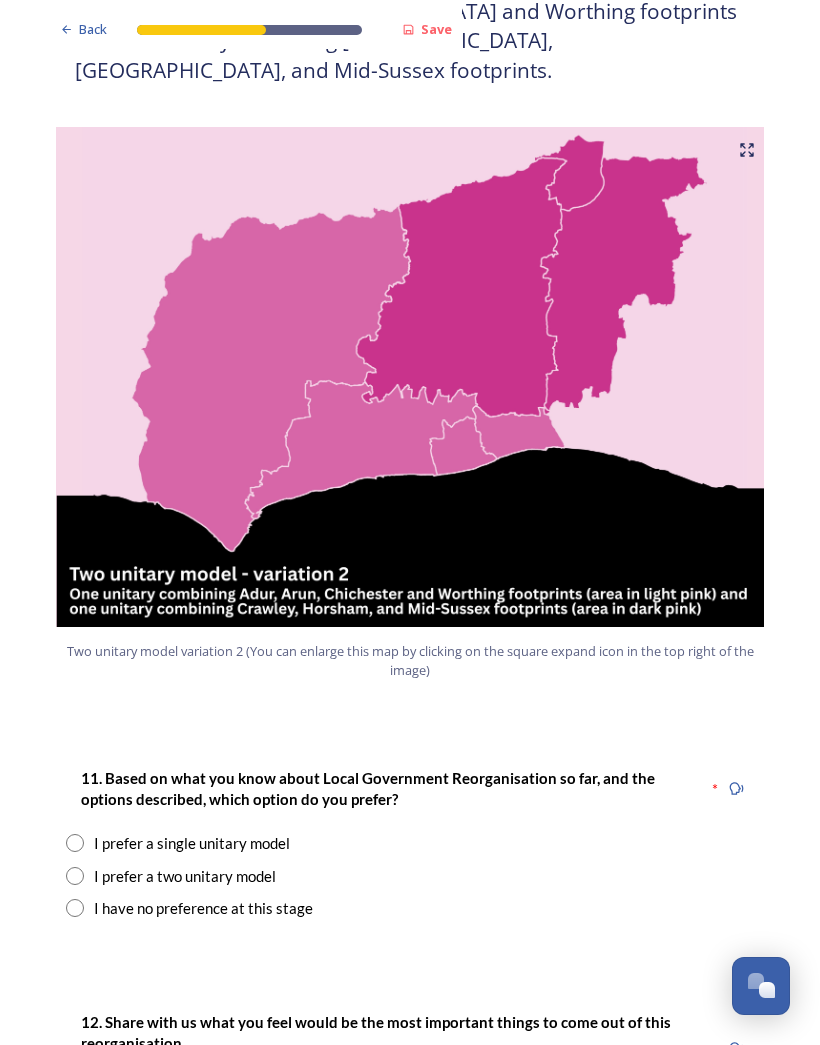 scroll, scrollTop: 2033, scrollLeft: 0, axis: vertical 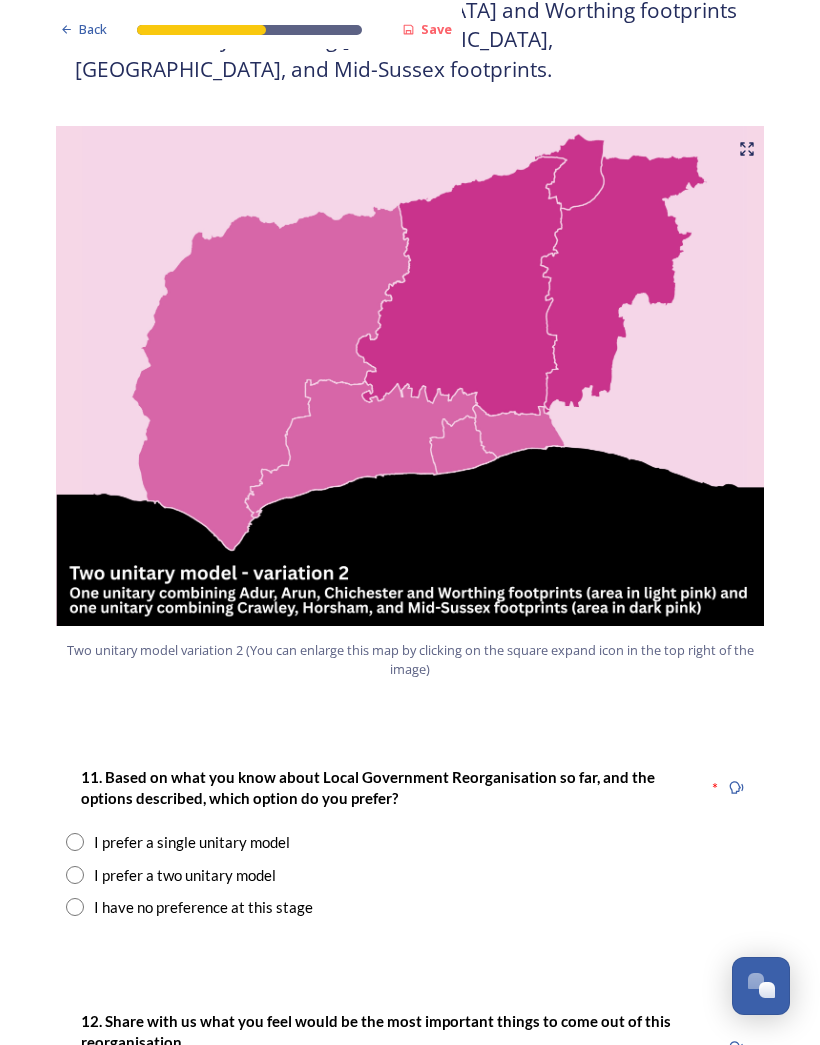 click at bounding box center (75, 875) 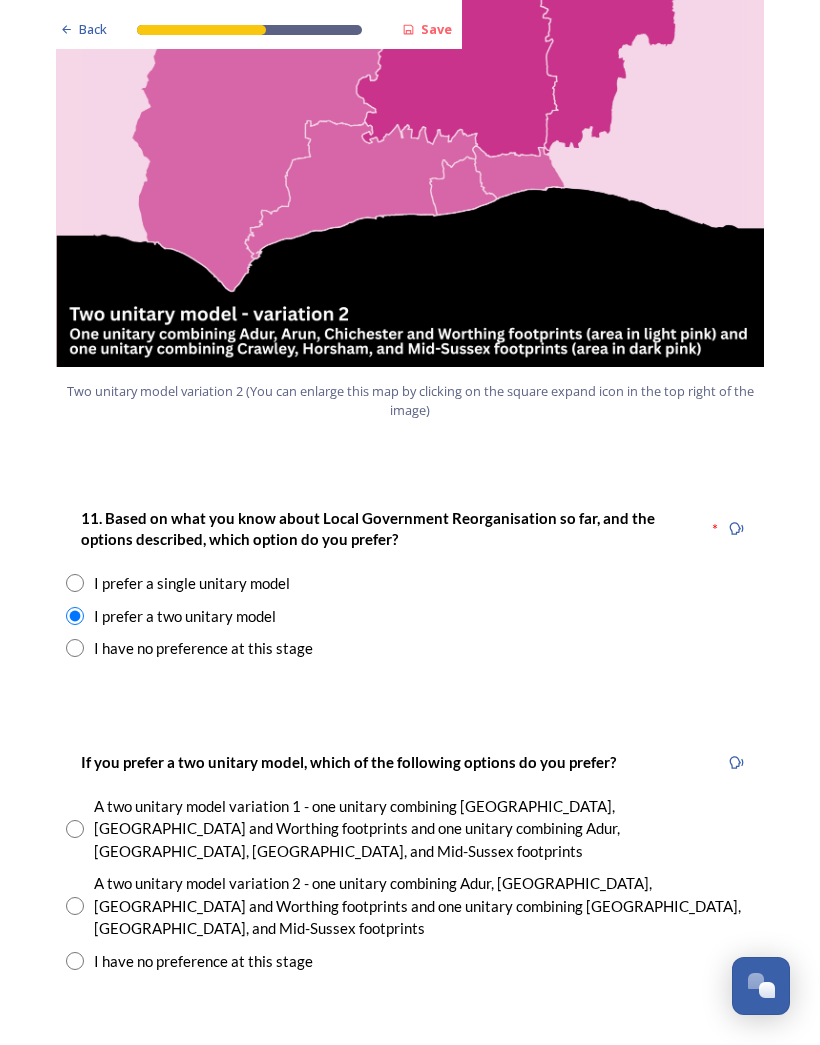 scroll, scrollTop: 2293, scrollLeft: 0, axis: vertical 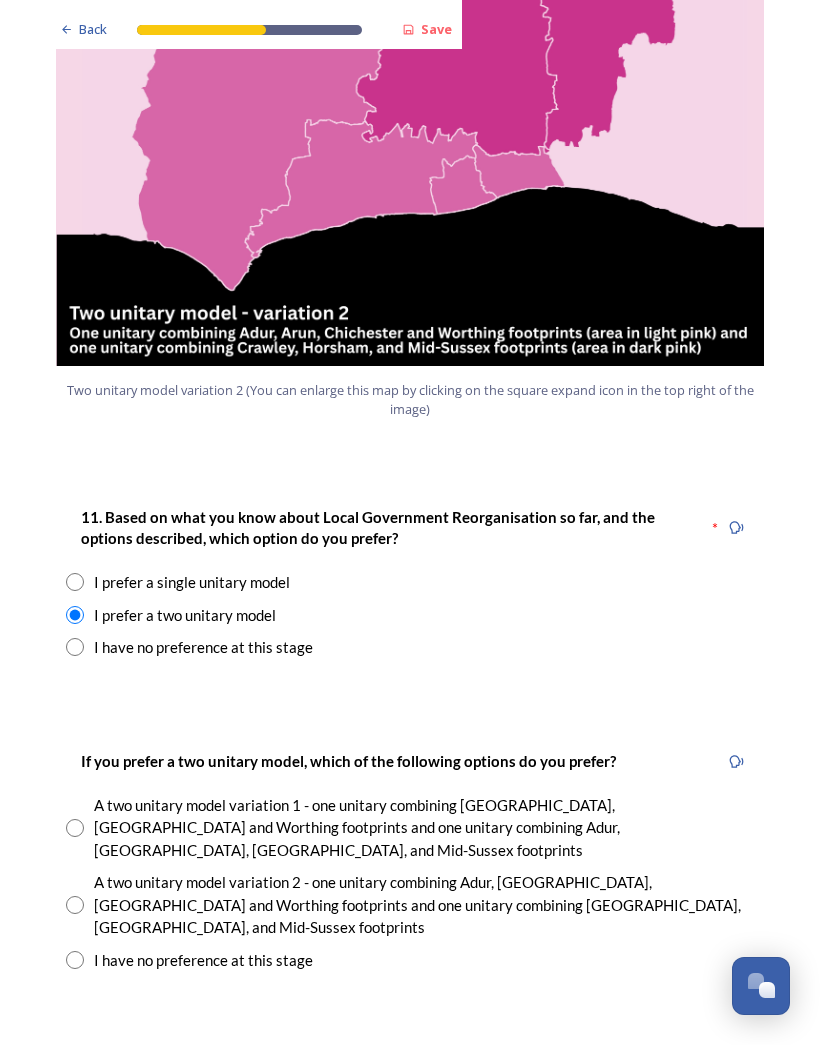 click at bounding box center [75, 905] 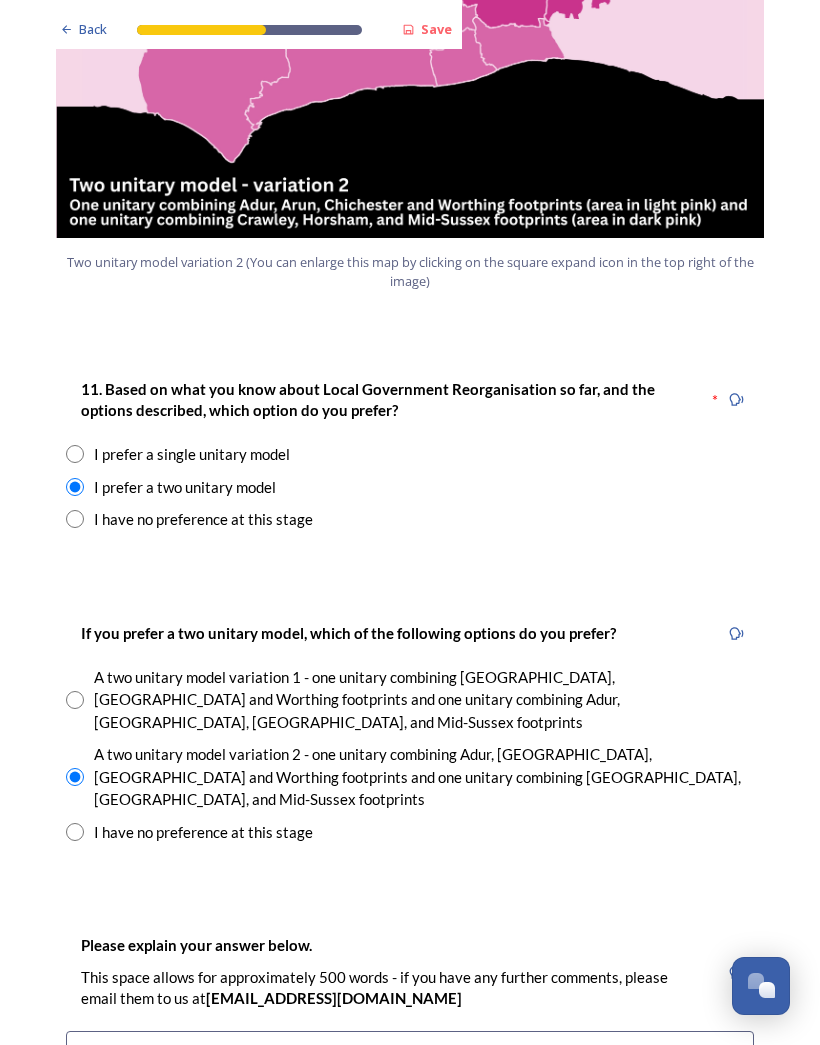 scroll, scrollTop: 2488, scrollLeft: 0, axis: vertical 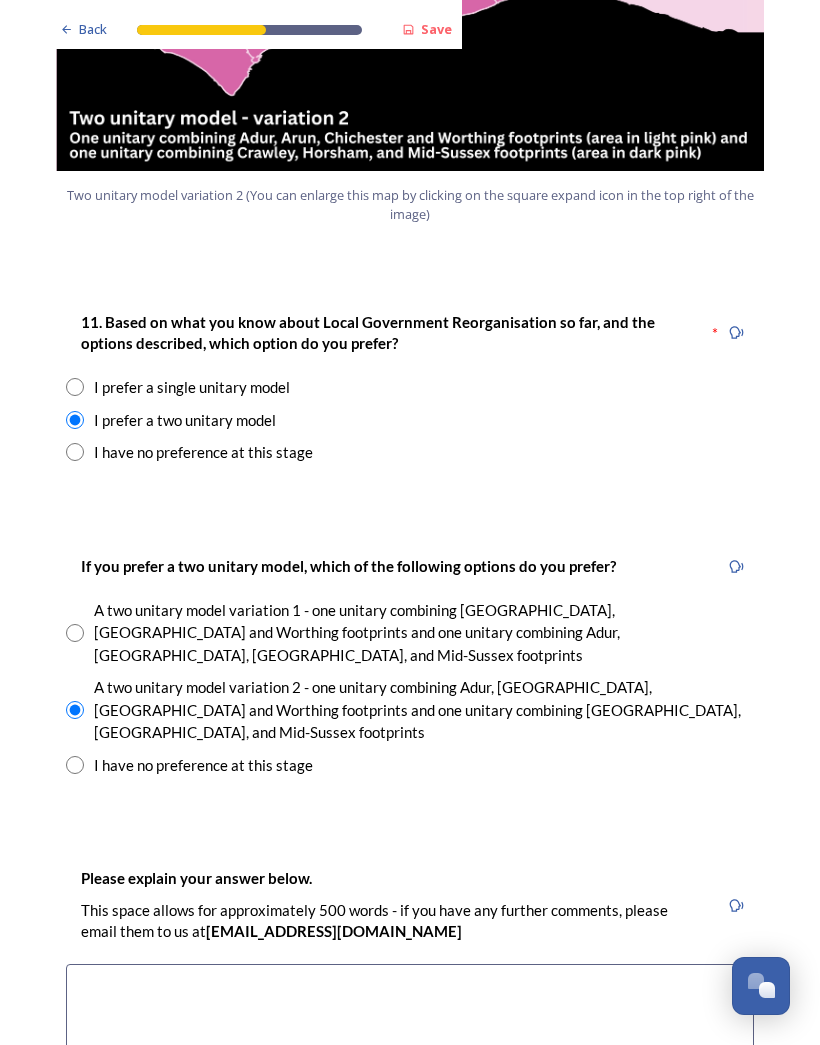 click at bounding box center (410, 1076) 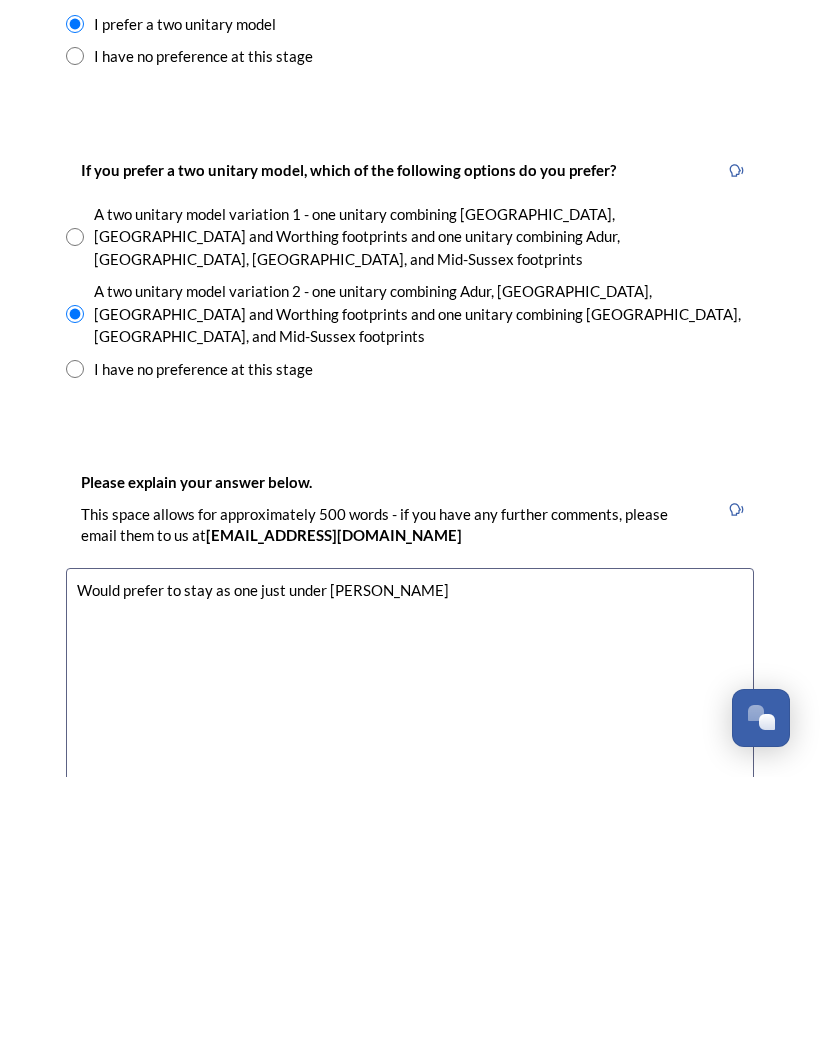 scroll, scrollTop: 2616, scrollLeft: 0, axis: vertical 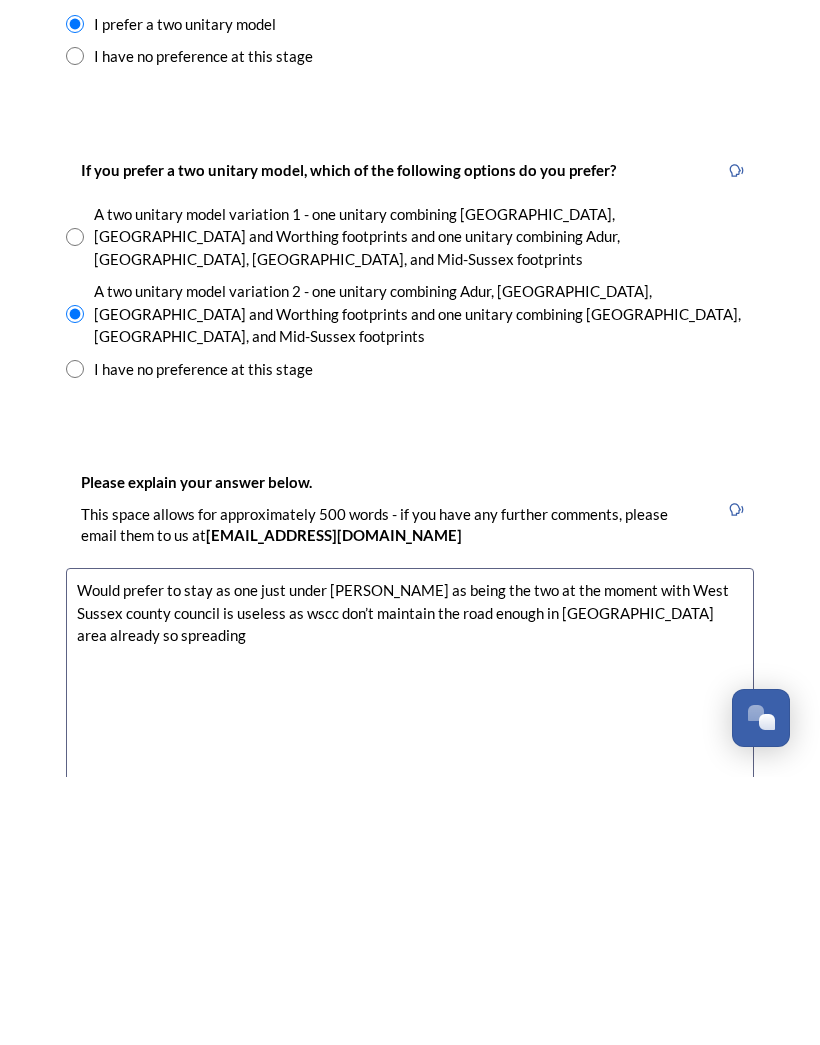 click on "Would prefer to stay as one just under [PERSON_NAME] as being the two at the moment with West Sussex county council is useless as wscc don’t maintain the road enough in [GEOGRAPHIC_DATA] area already so spreading" at bounding box center (410, 948) 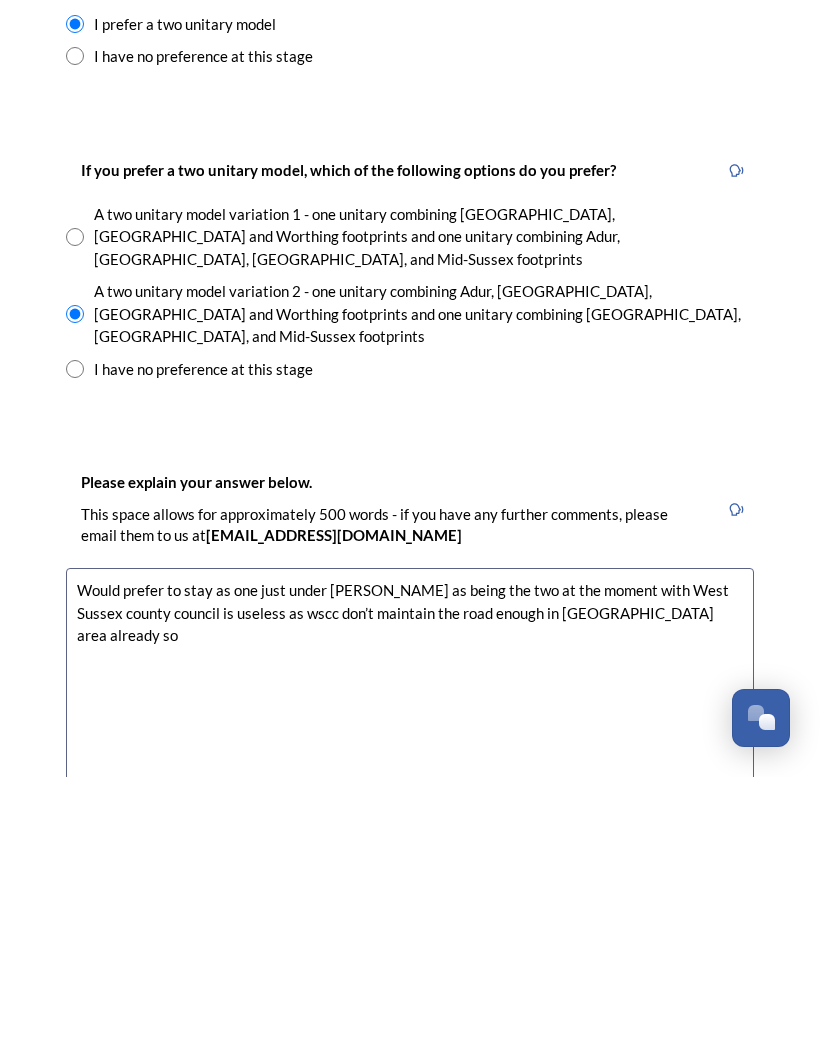 click on "Would prefer to stay as one just under [PERSON_NAME] as being the two at the moment with West Sussex county council is useless as wscc don’t maintain the road enough in [GEOGRAPHIC_DATA] area already so" at bounding box center (410, 948) 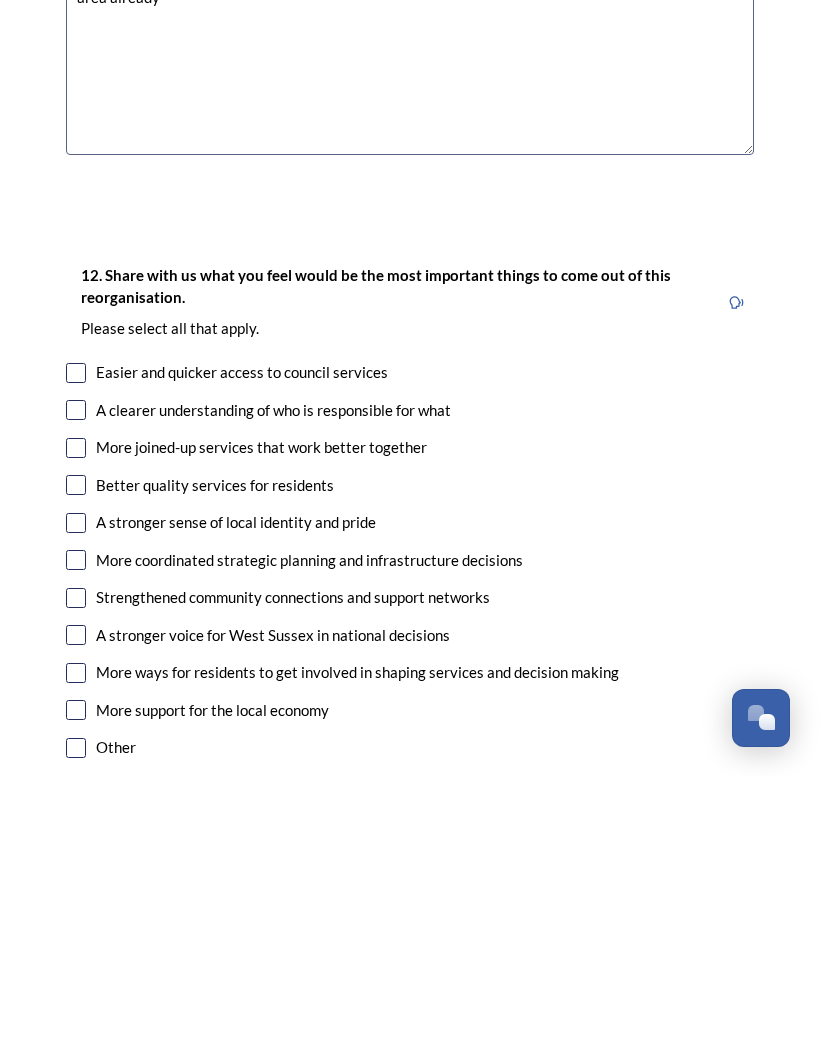 scroll, scrollTop: 3256, scrollLeft: 0, axis: vertical 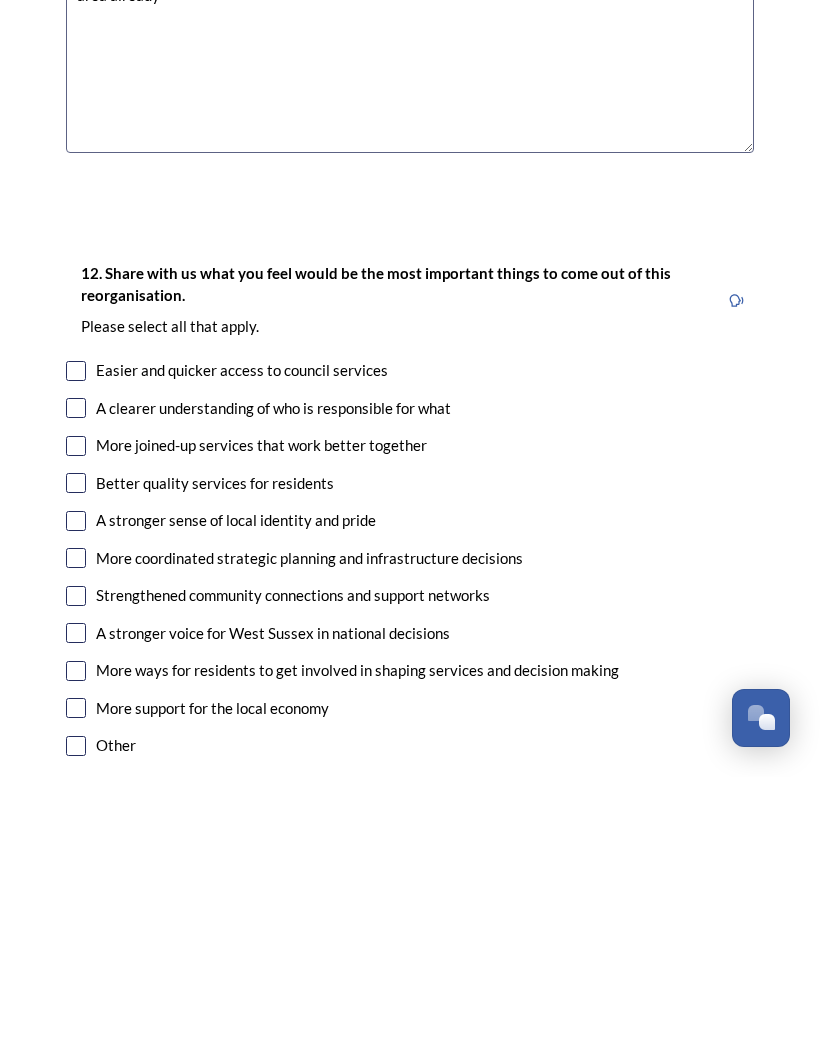 type on "Would prefer to stay as one just under [PERSON_NAME] as being the two at the moment with West Sussex county council is useless as wscc don’t maintain the road enough in [GEOGRAPHIC_DATA] area already" 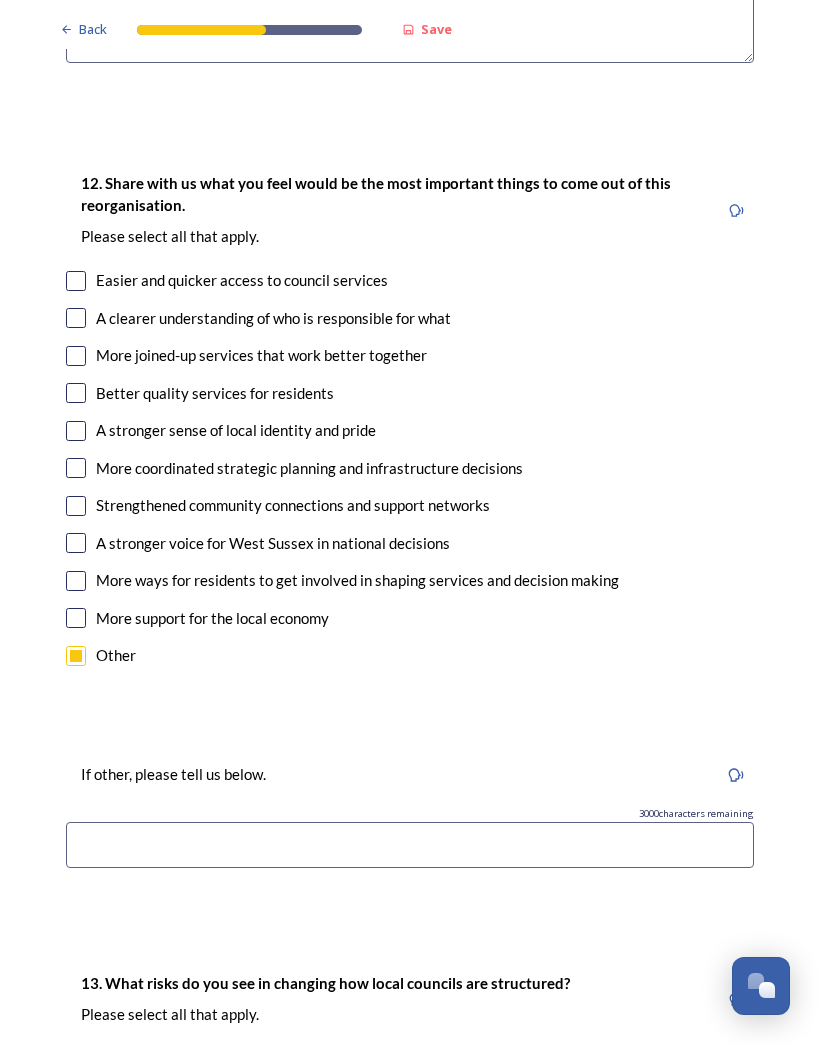 scroll, scrollTop: 3614, scrollLeft: 0, axis: vertical 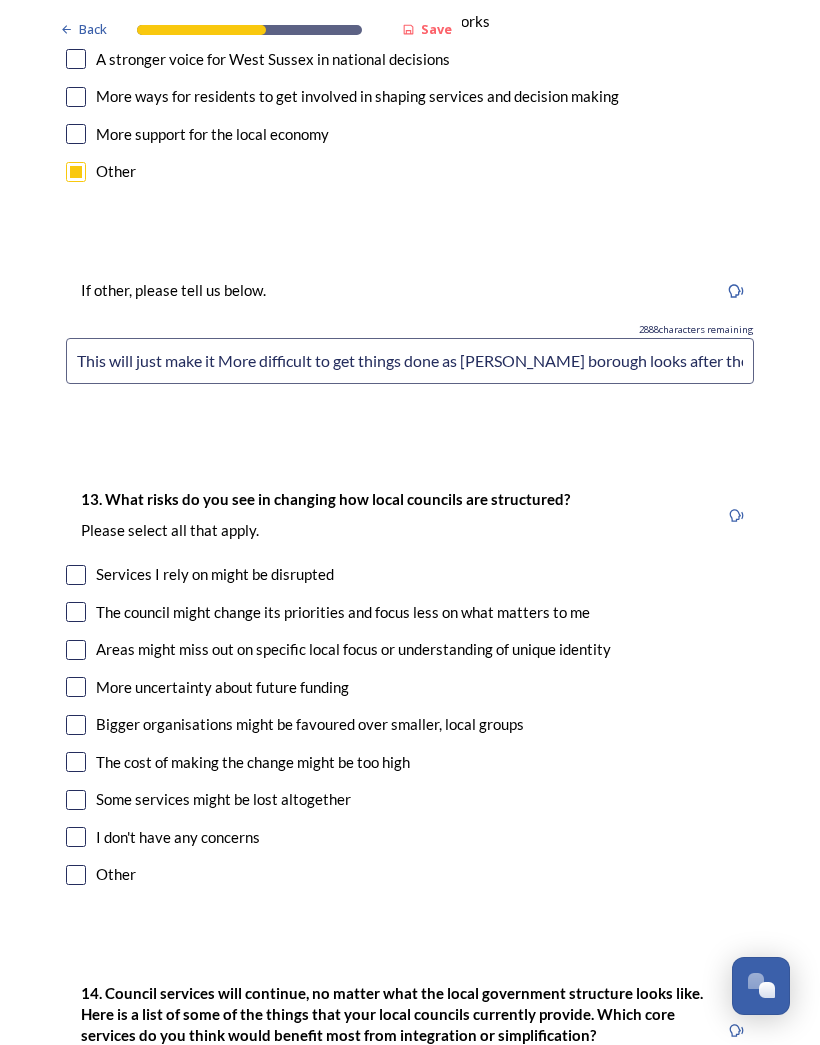 type on "This will just make it More difficult to get things done as [PERSON_NAME] borough looks after the housing and repairs" 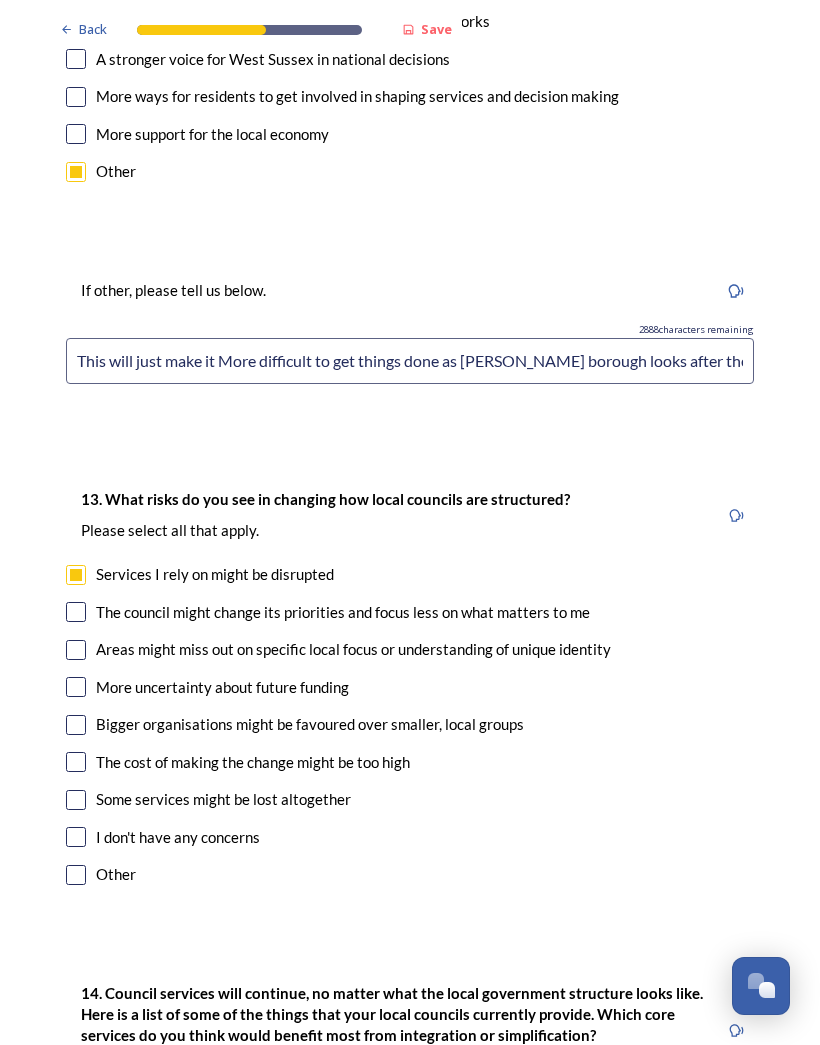 click at bounding box center (76, 687) 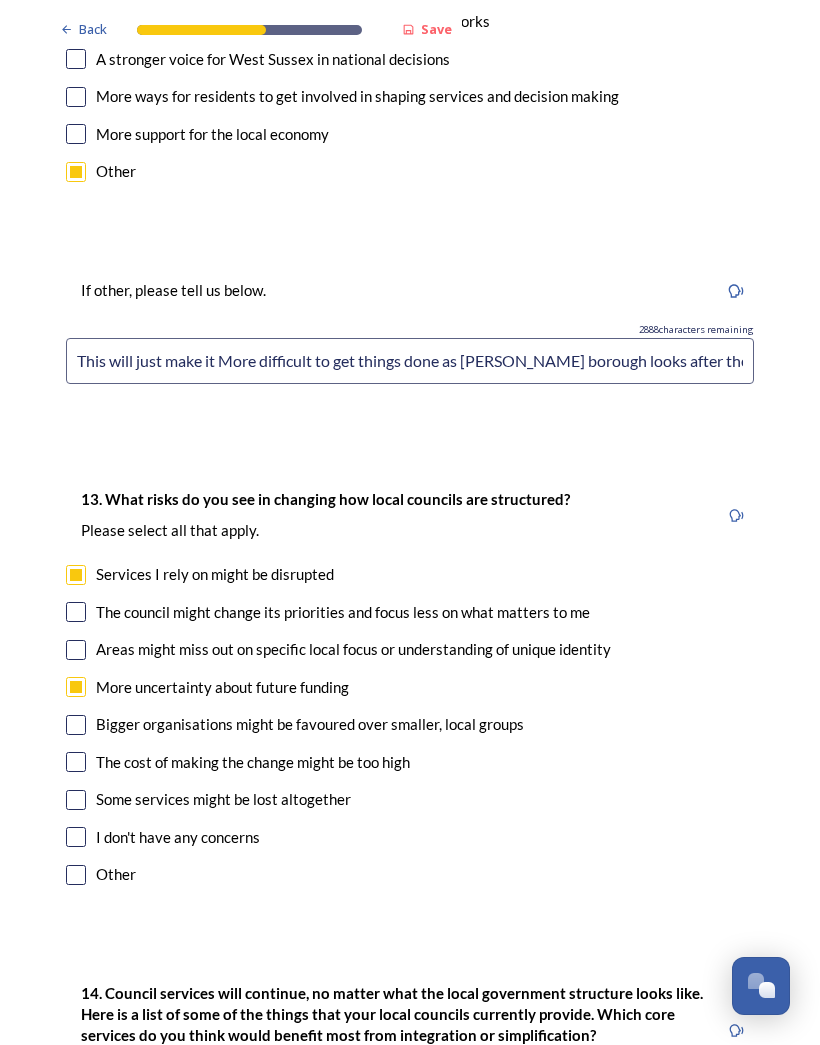 click at bounding box center [76, 800] 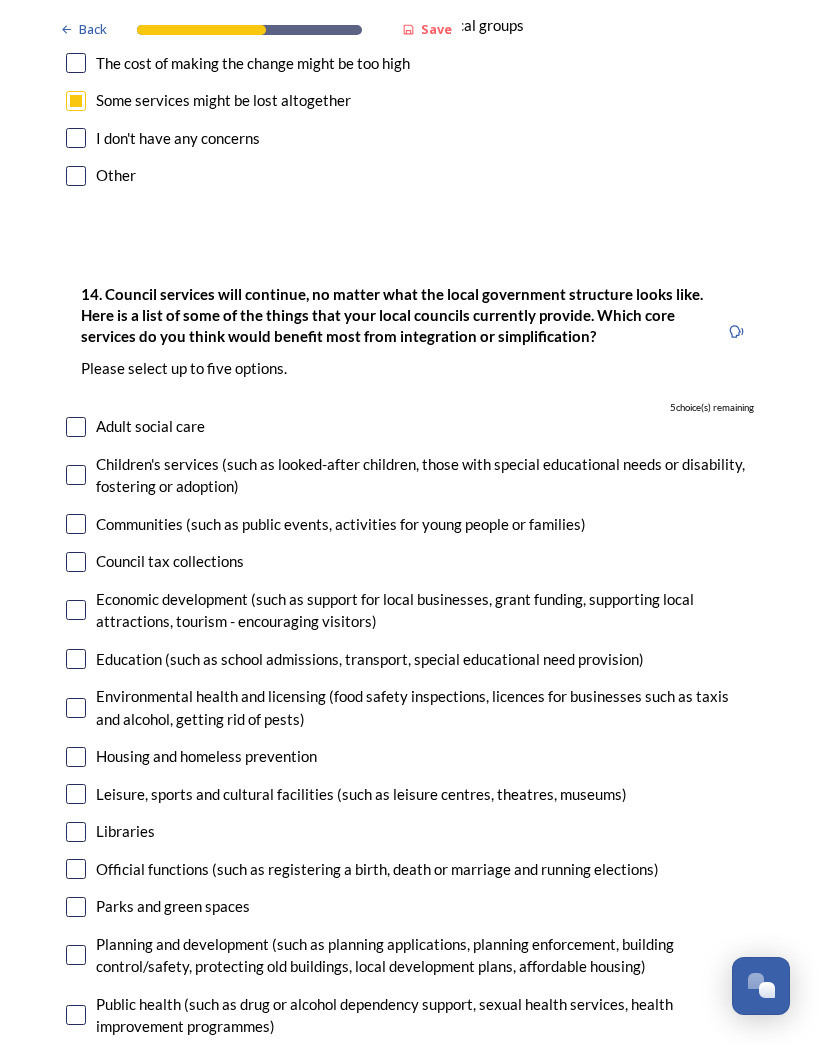 scroll, scrollTop: 4797, scrollLeft: 0, axis: vertical 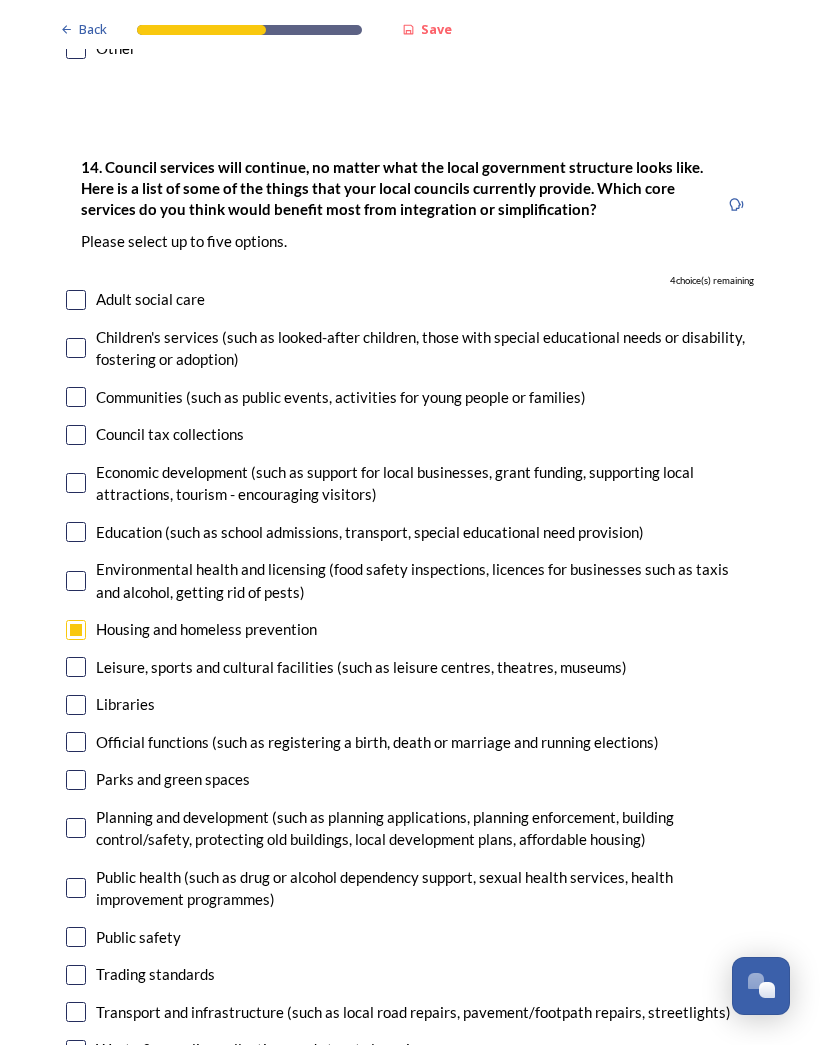 click at bounding box center (76, 1050) 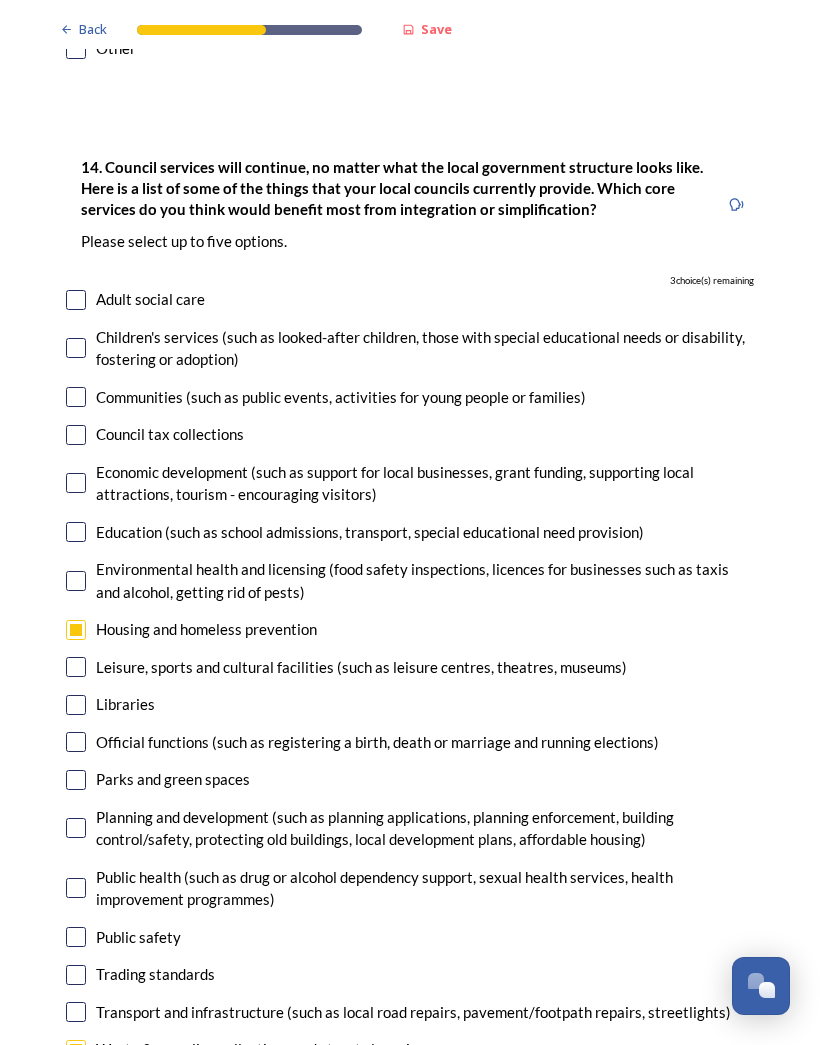 click at bounding box center [76, 828] 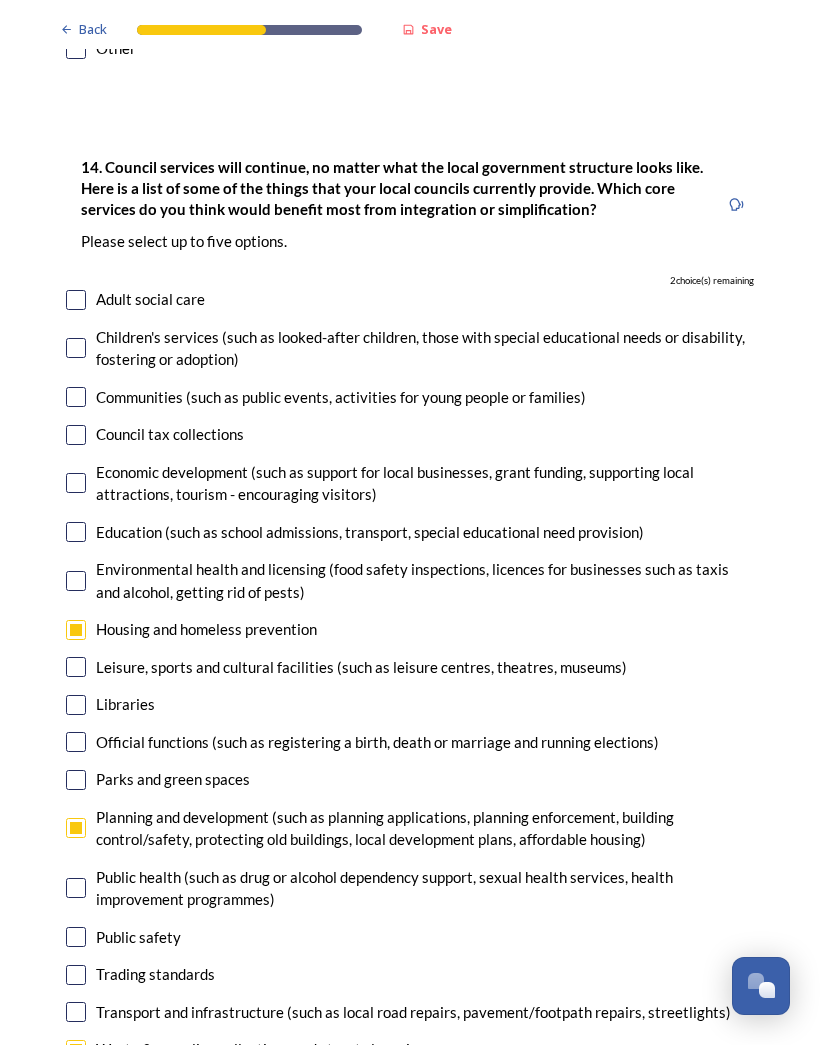 click at bounding box center (76, 667) 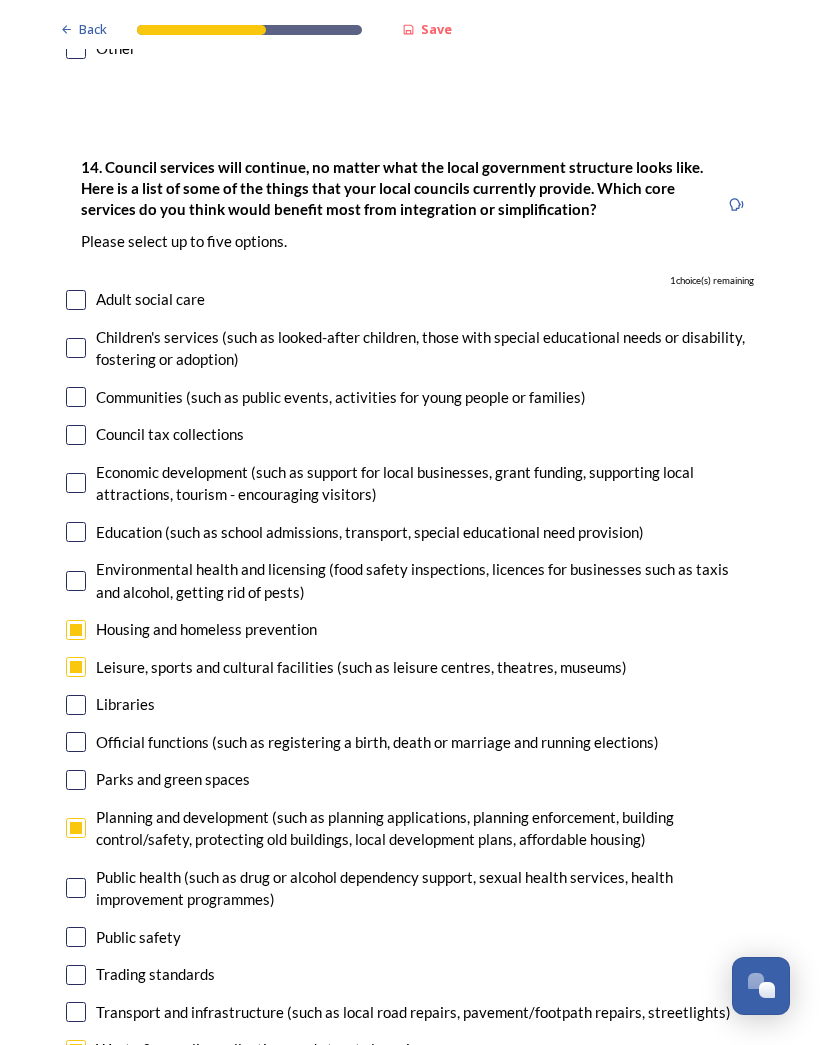 click at bounding box center (76, 483) 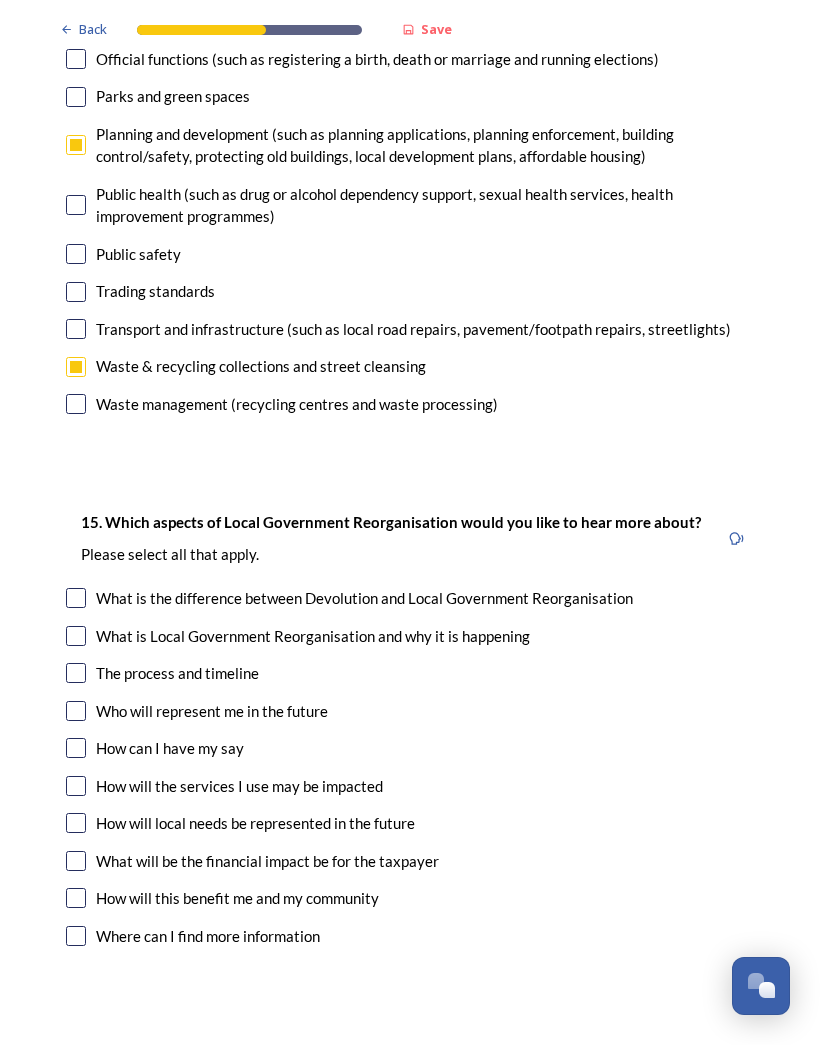 scroll, scrollTop: 5607, scrollLeft: 0, axis: vertical 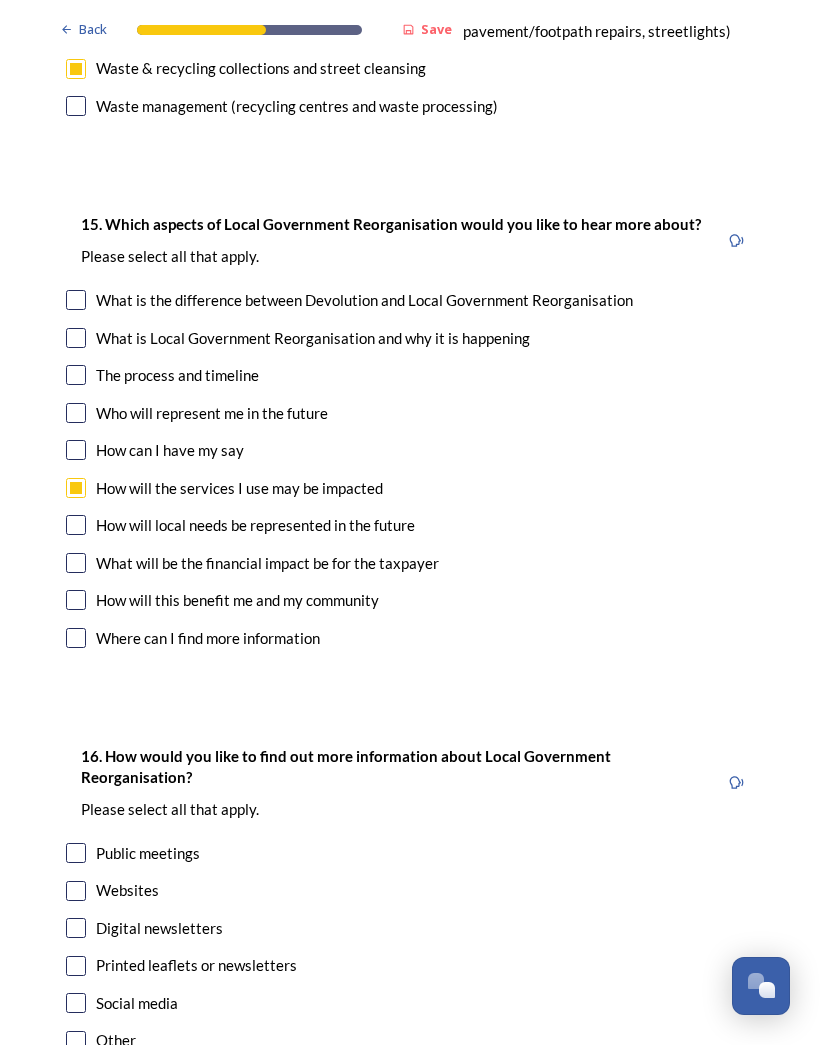 click at bounding box center (76, 966) 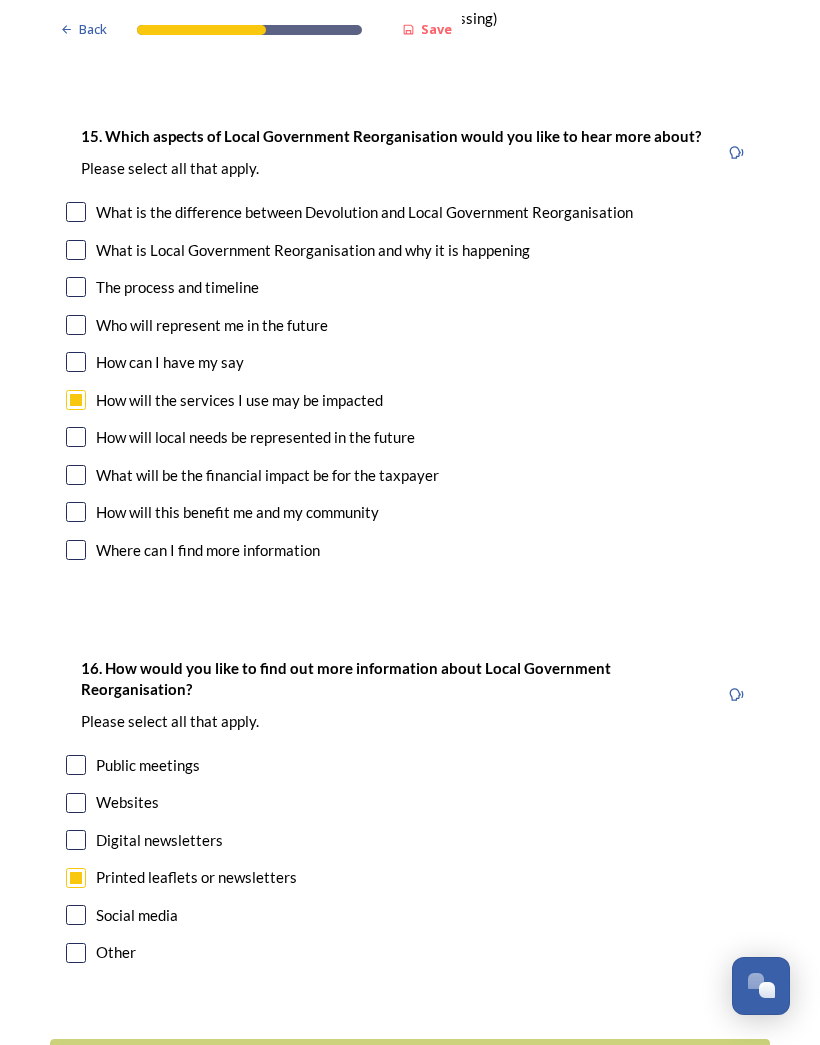 scroll, scrollTop: 5992, scrollLeft: 0, axis: vertical 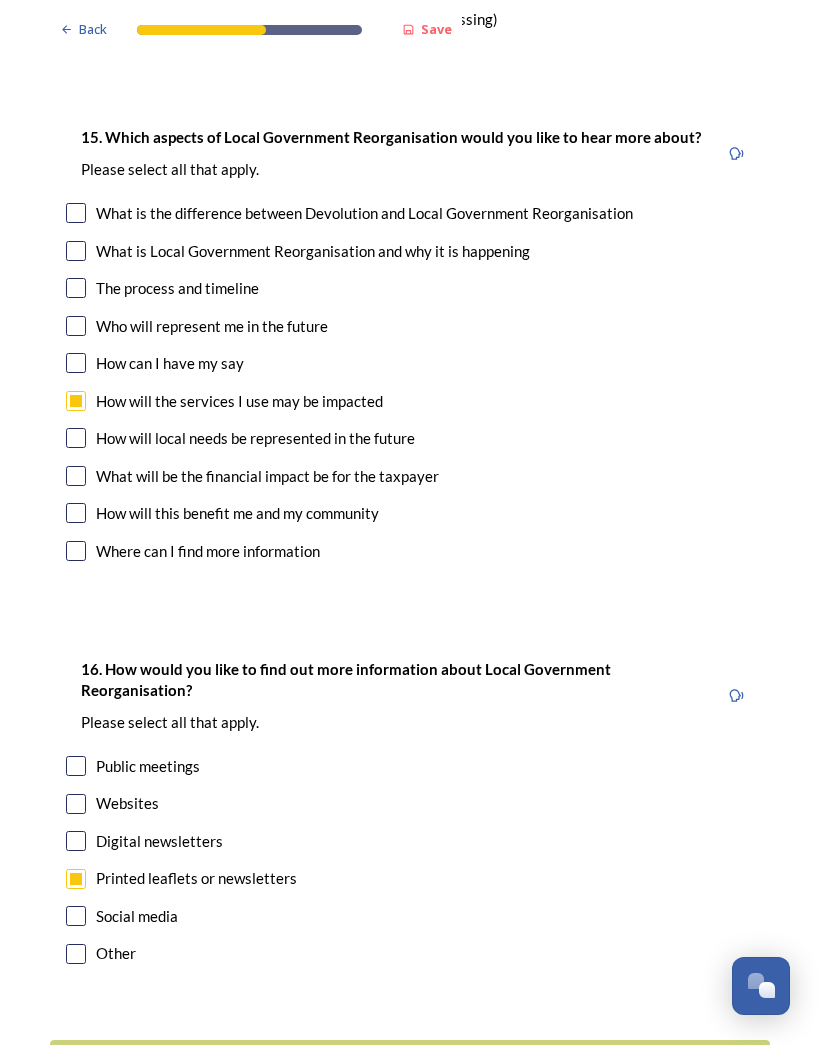 click on "Continue" at bounding box center [396, 1064] 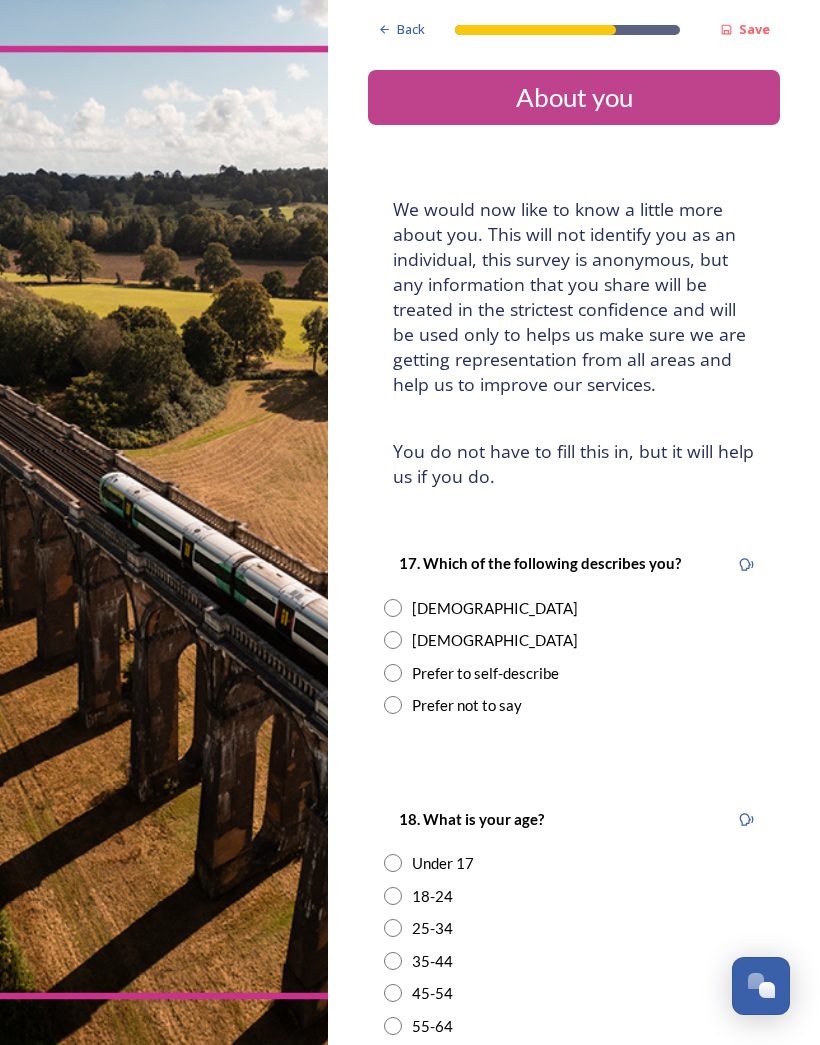 click at bounding box center [393, 608] 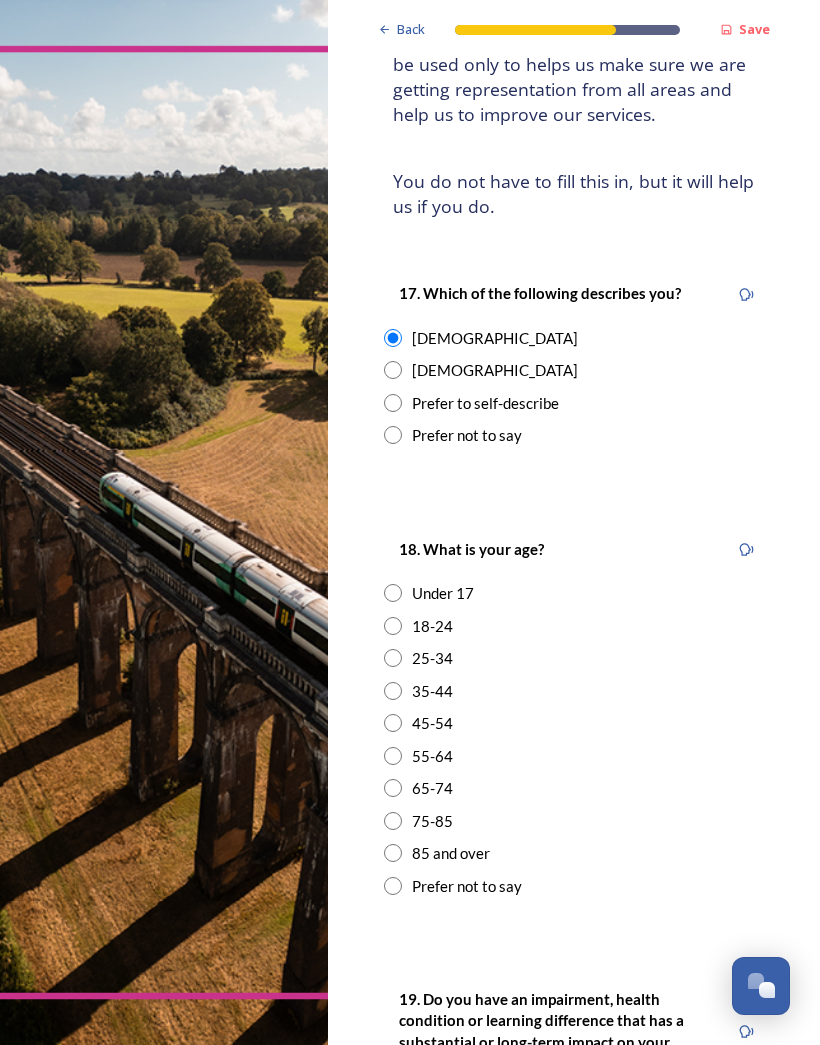 scroll, scrollTop: 273, scrollLeft: 0, axis: vertical 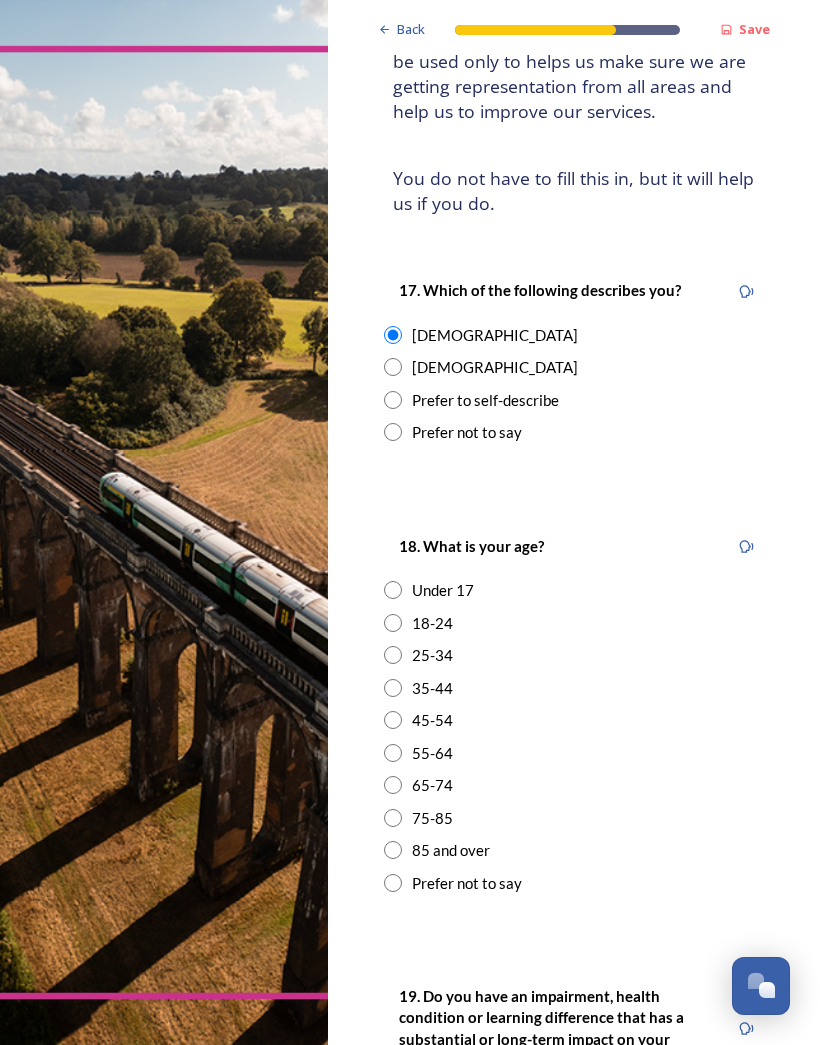 click at bounding box center (393, 785) 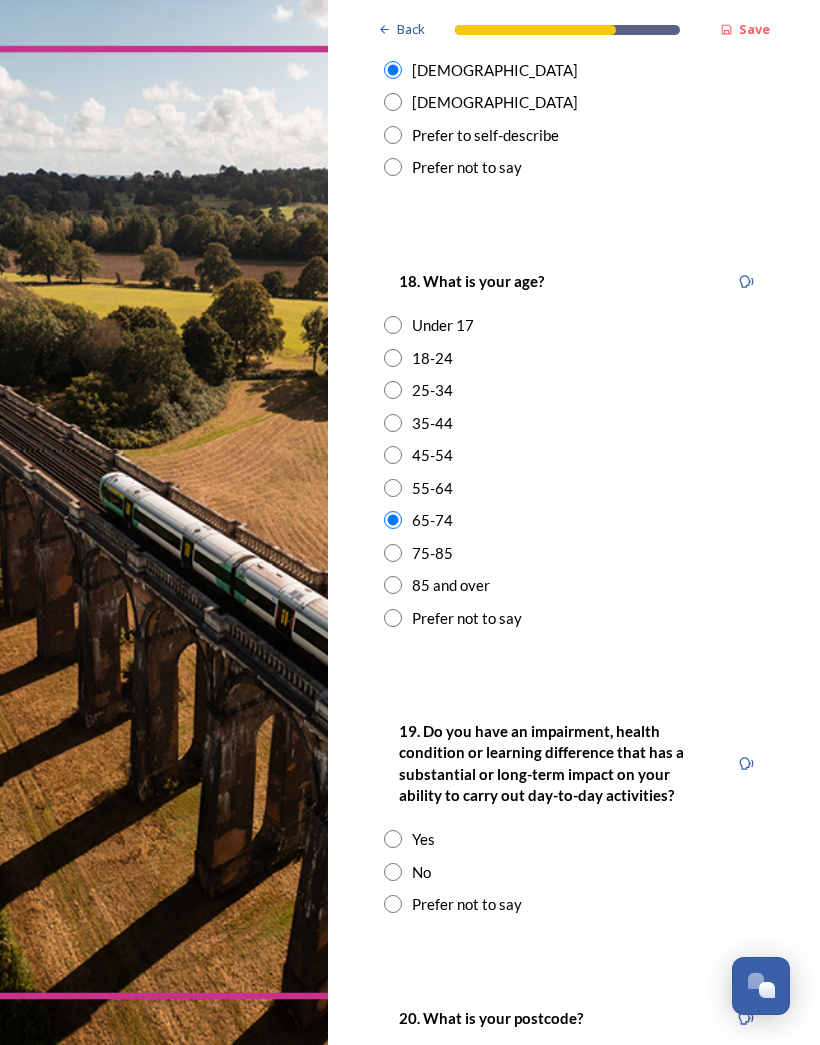 scroll, scrollTop: 545, scrollLeft: 0, axis: vertical 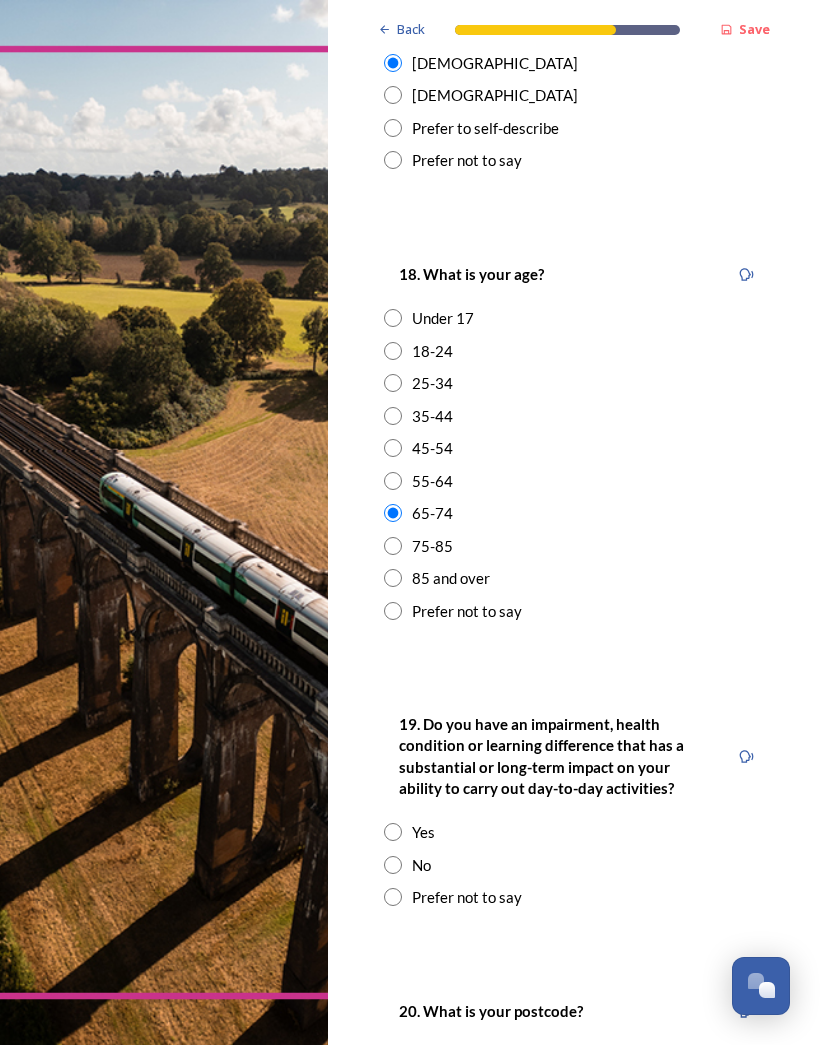 click at bounding box center [393, 832] 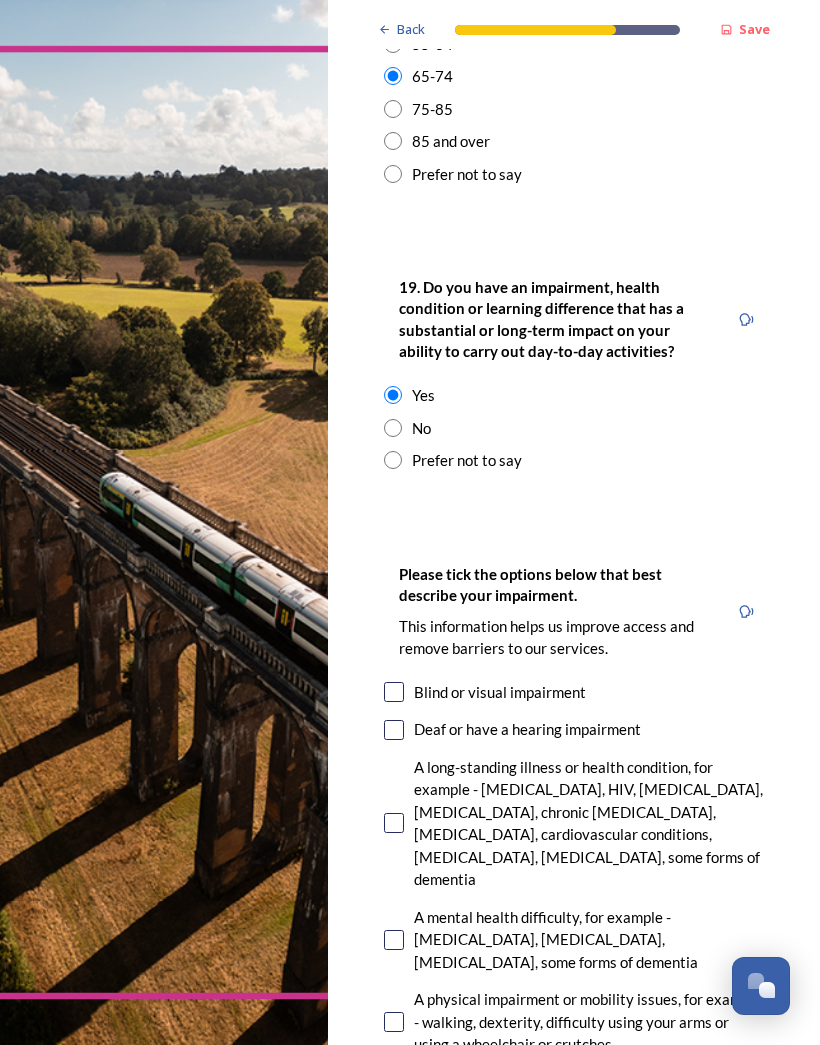 scroll, scrollTop: 987, scrollLeft: 0, axis: vertical 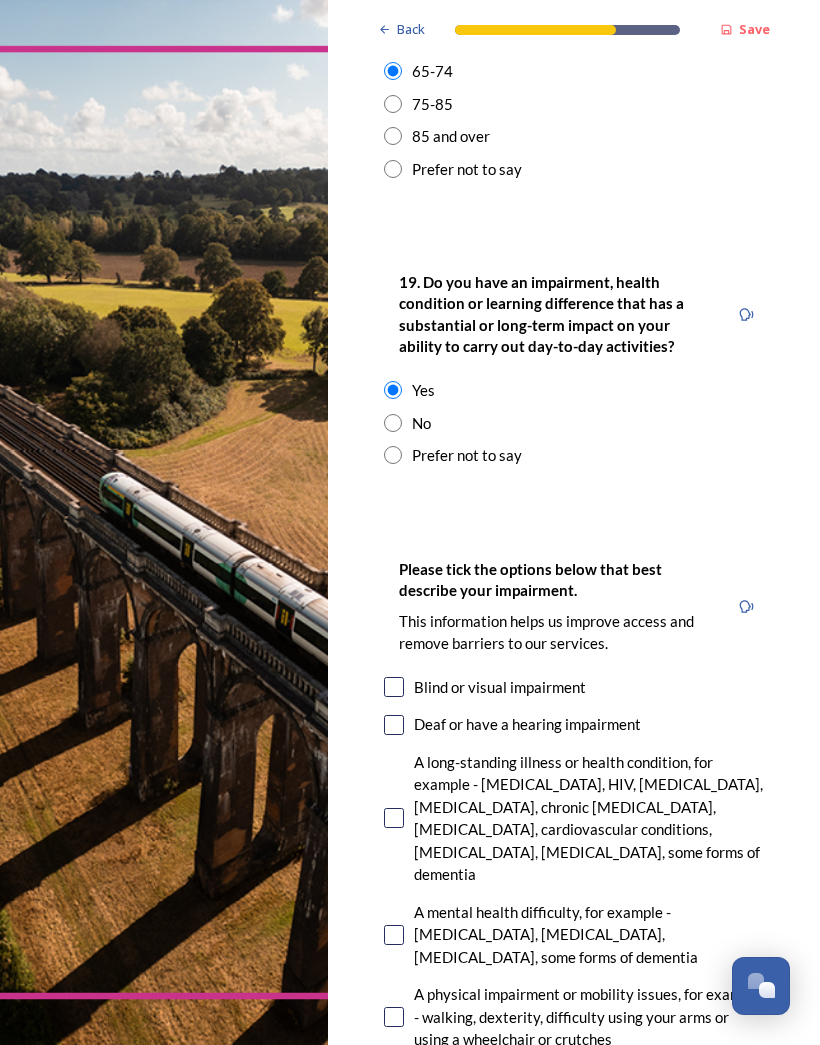 click at bounding box center (394, 725) 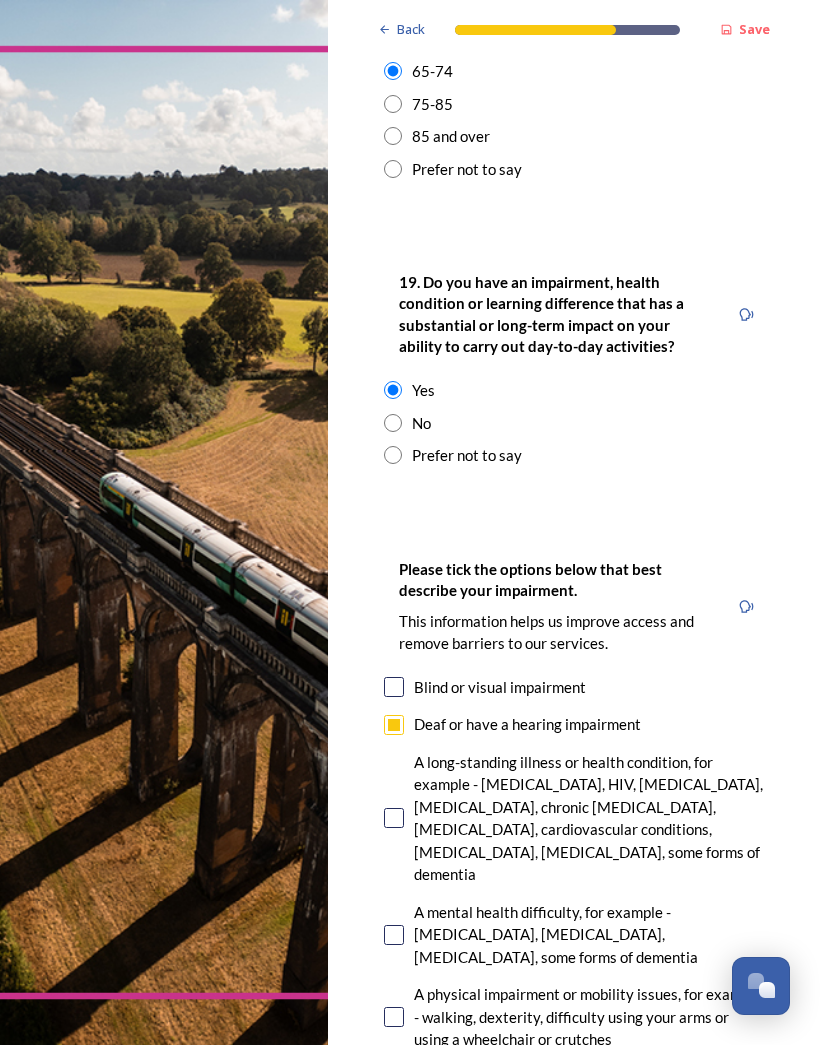 click at bounding box center [394, 818] 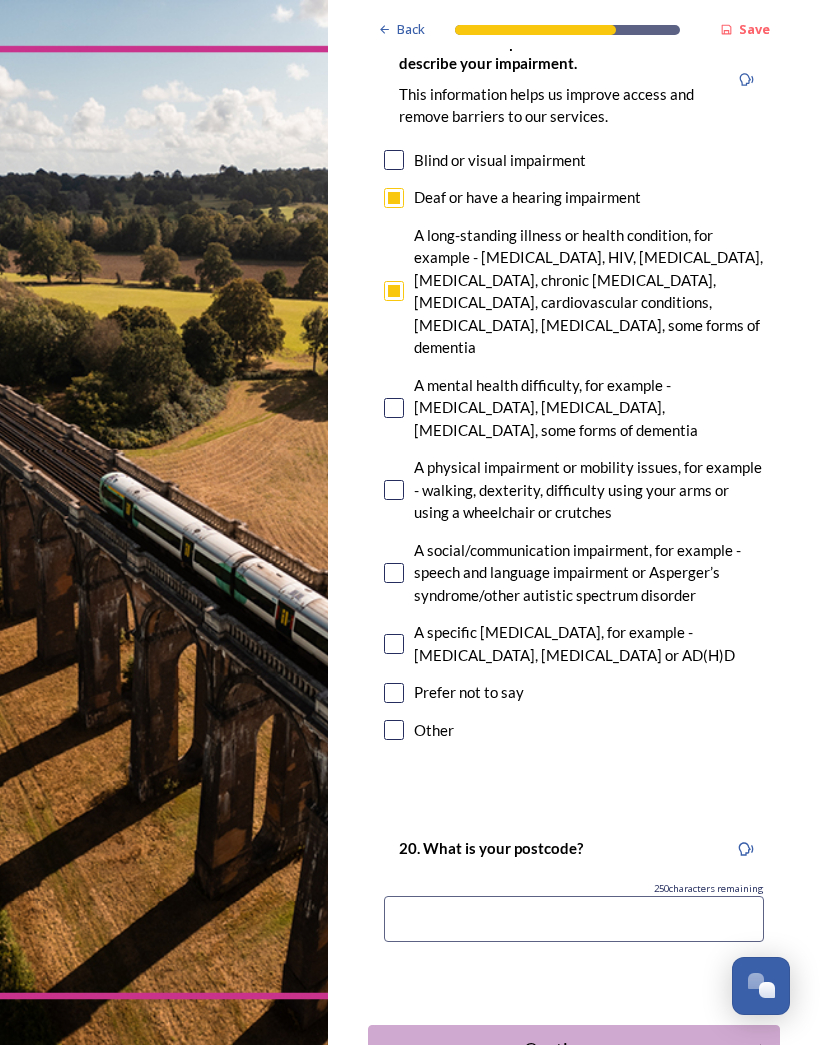 scroll, scrollTop: 1514, scrollLeft: 0, axis: vertical 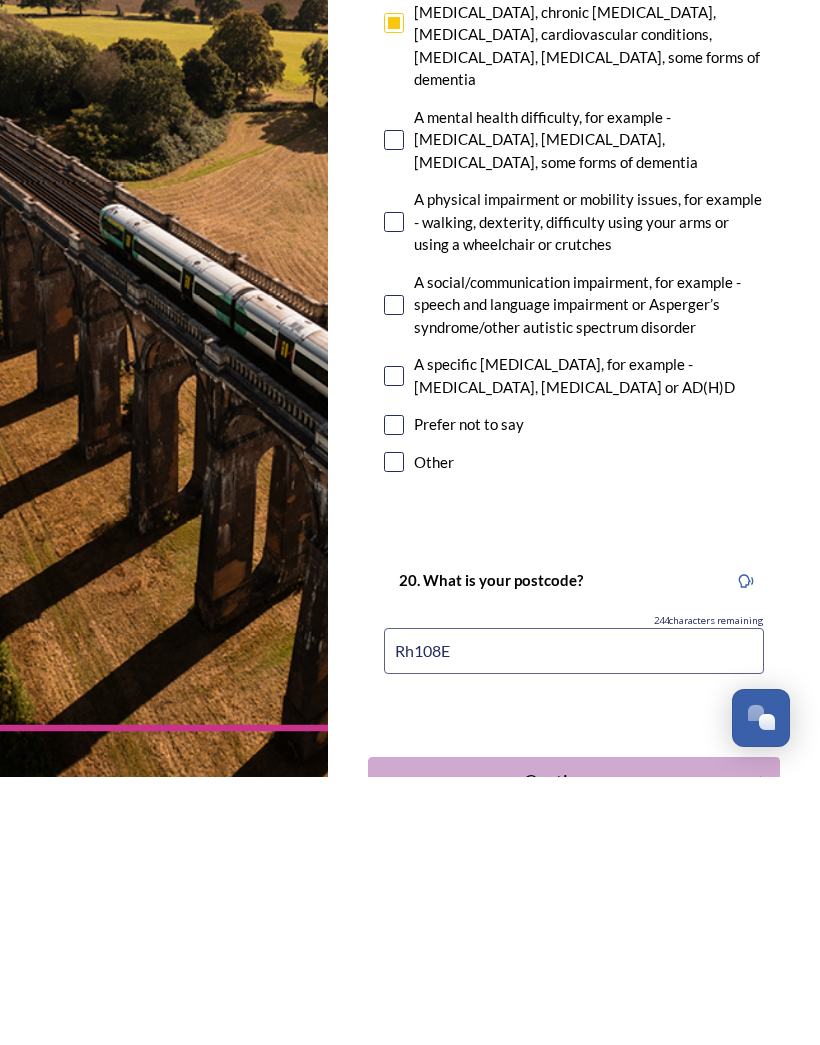 type on "Rh108EH" 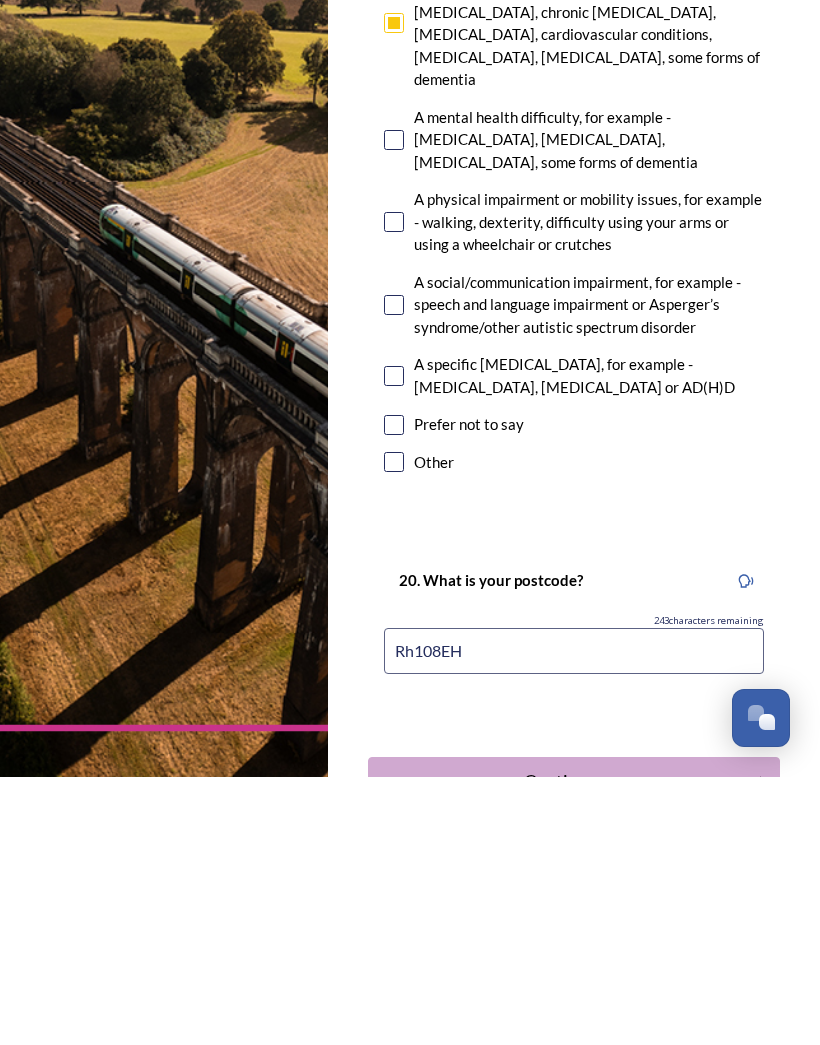 click on "Continue" at bounding box center (560, 1049) 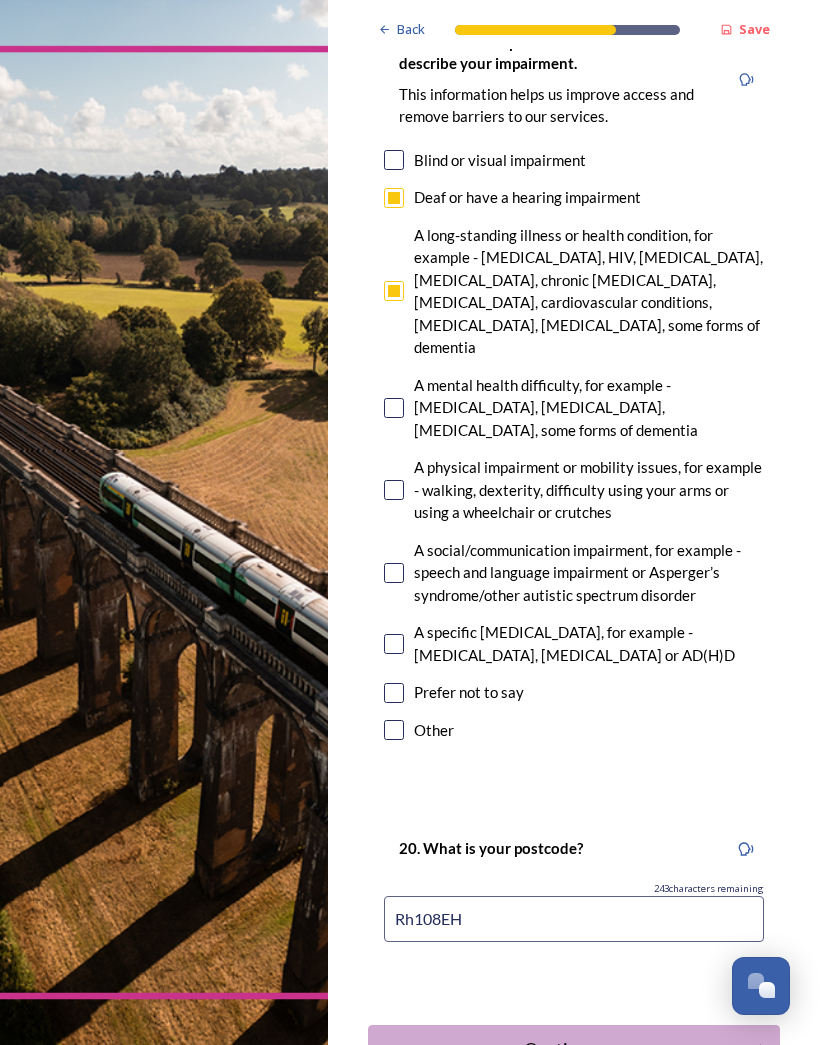 scroll, scrollTop: 0, scrollLeft: 0, axis: both 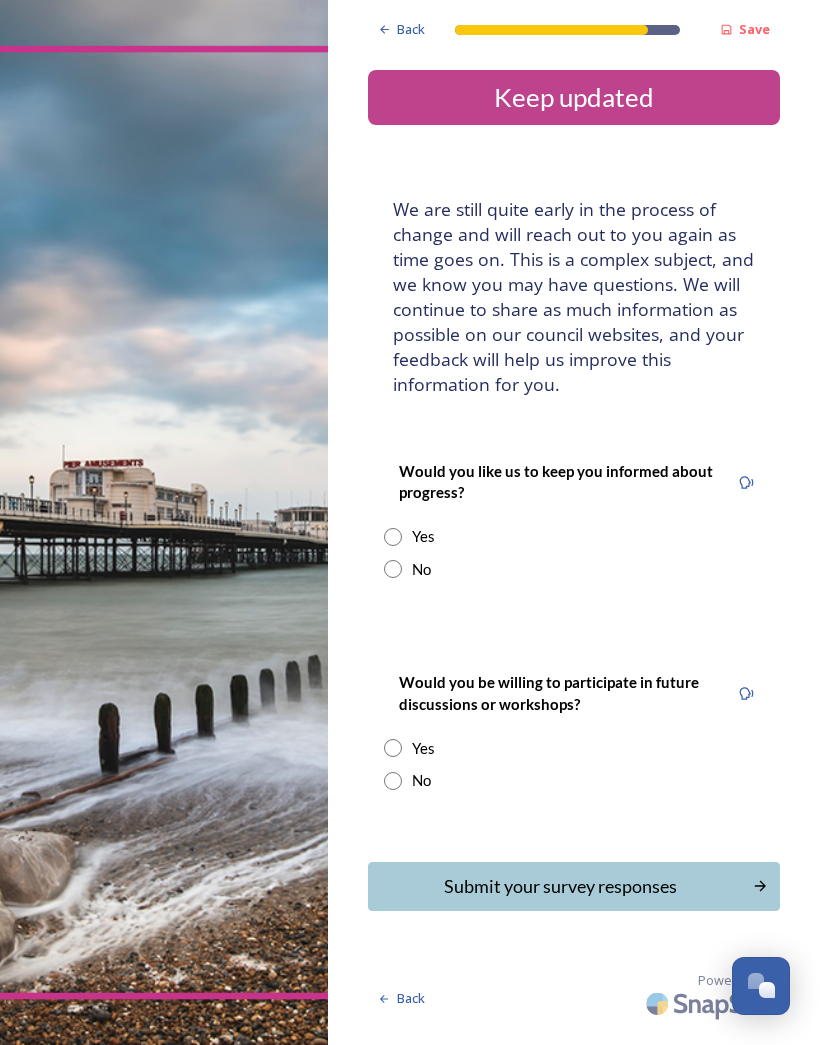 click at bounding box center [393, 537] 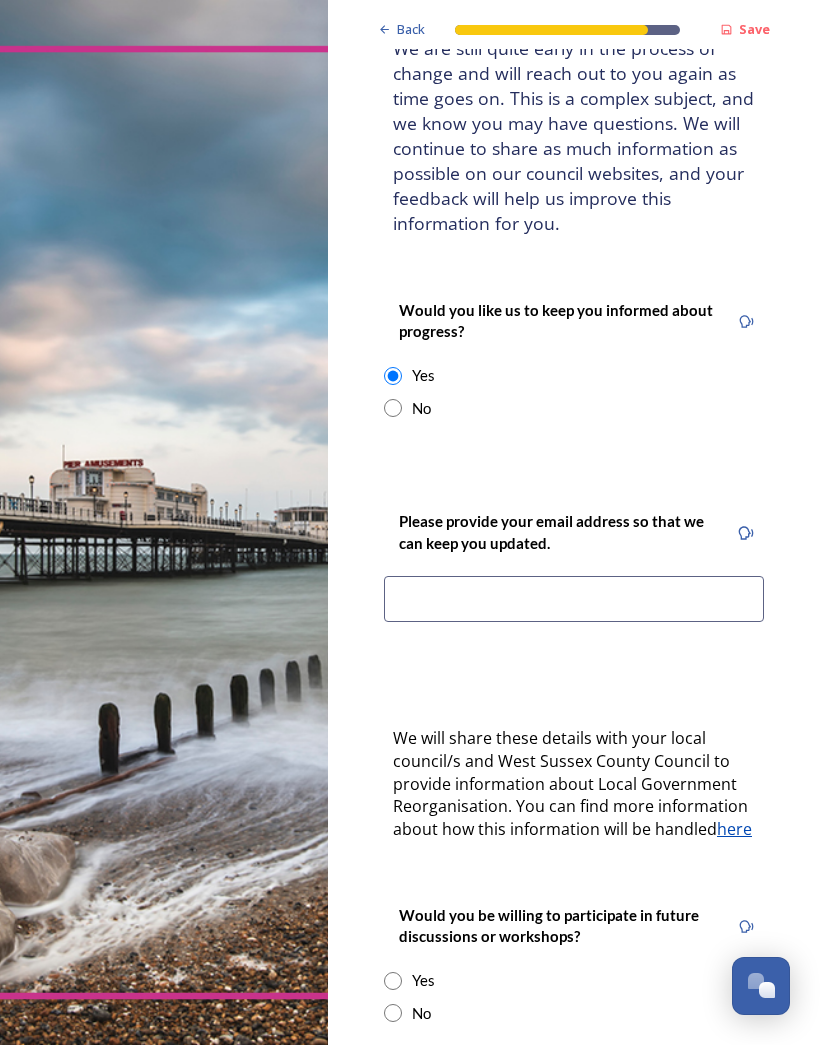 scroll, scrollTop: 167, scrollLeft: 0, axis: vertical 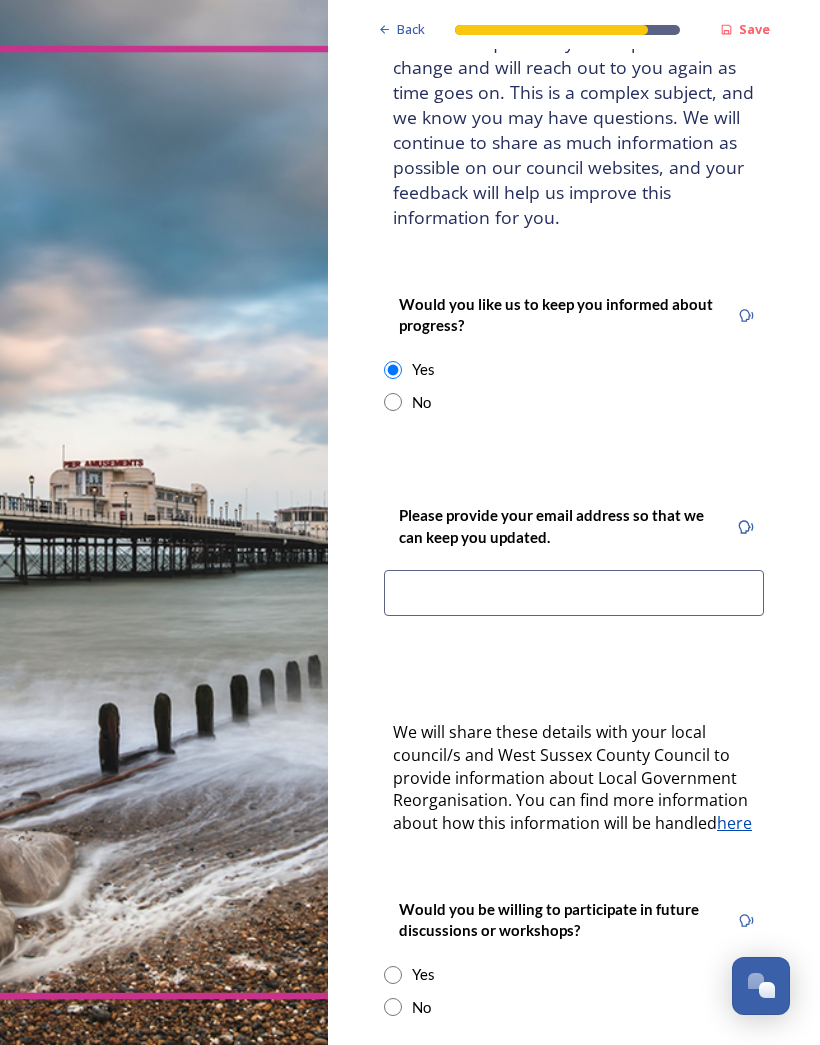 click at bounding box center [393, 402] 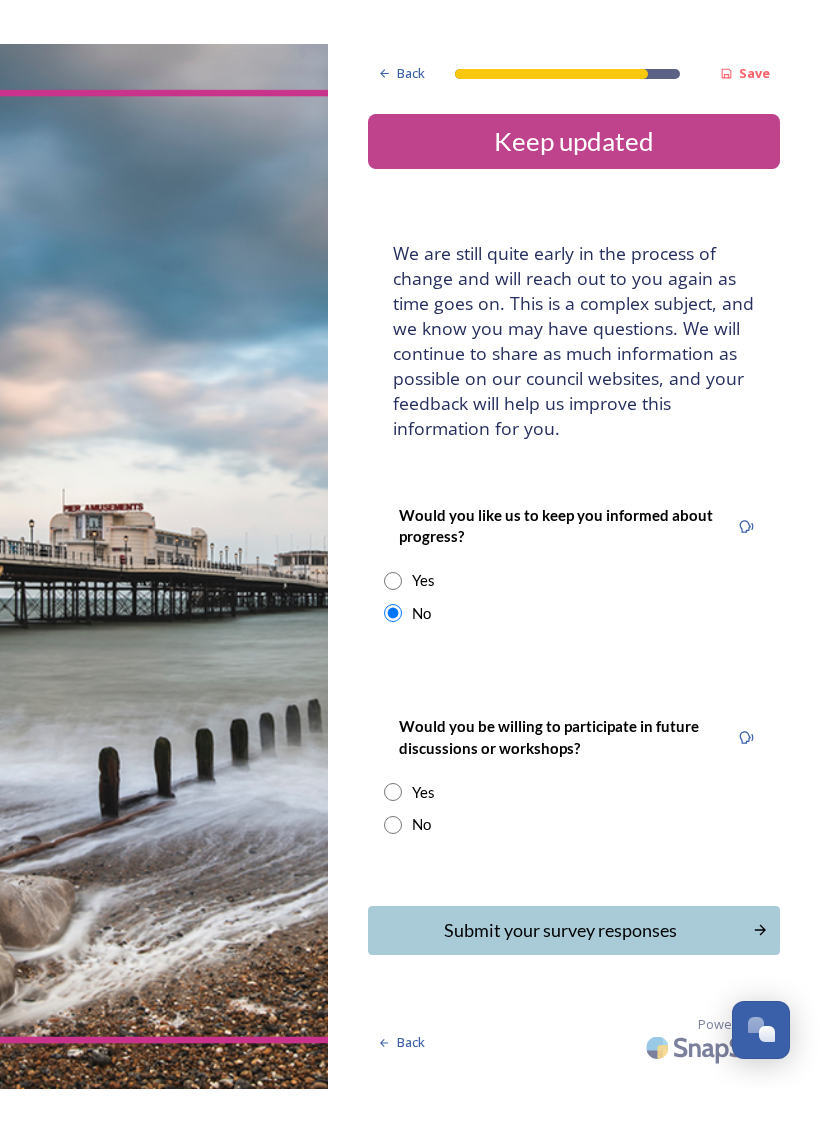 scroll, scrollTop: 0, scrollLeft: 0, axis: both 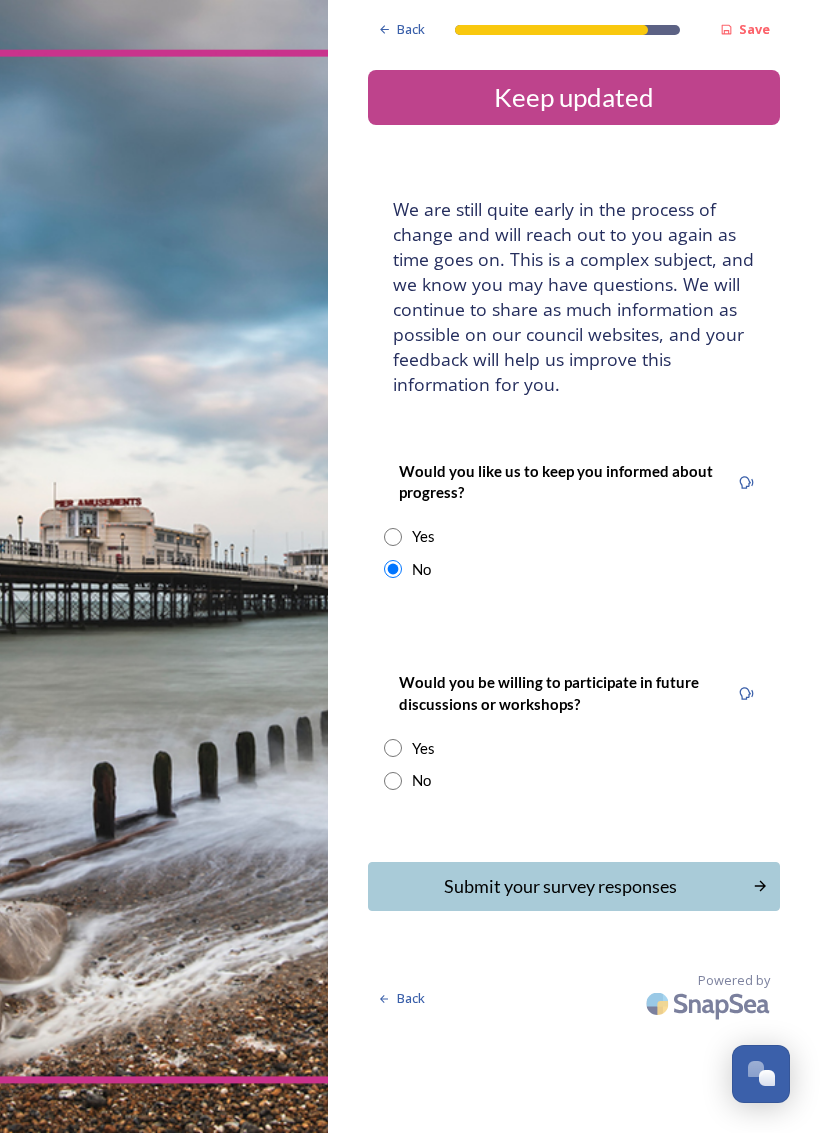 click at bounding box center [393, 781] 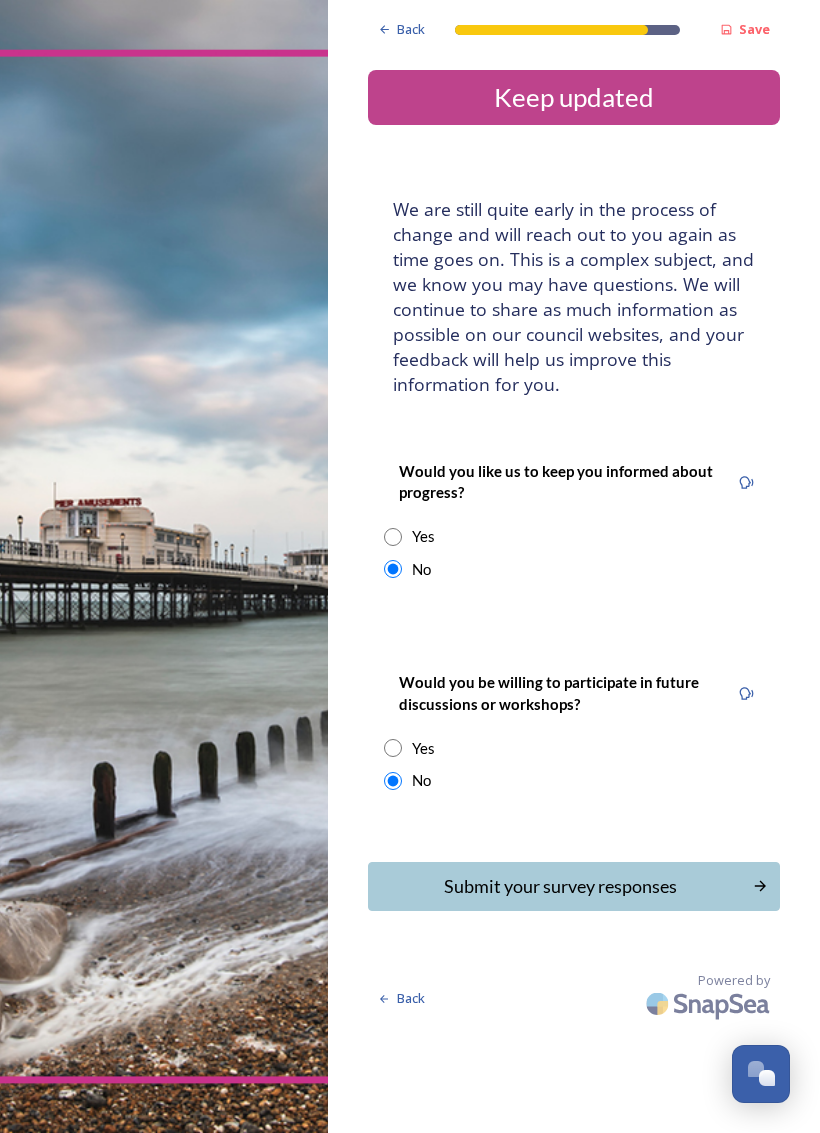 click on "Submit your survey responses" at bounding box center [560, 886] 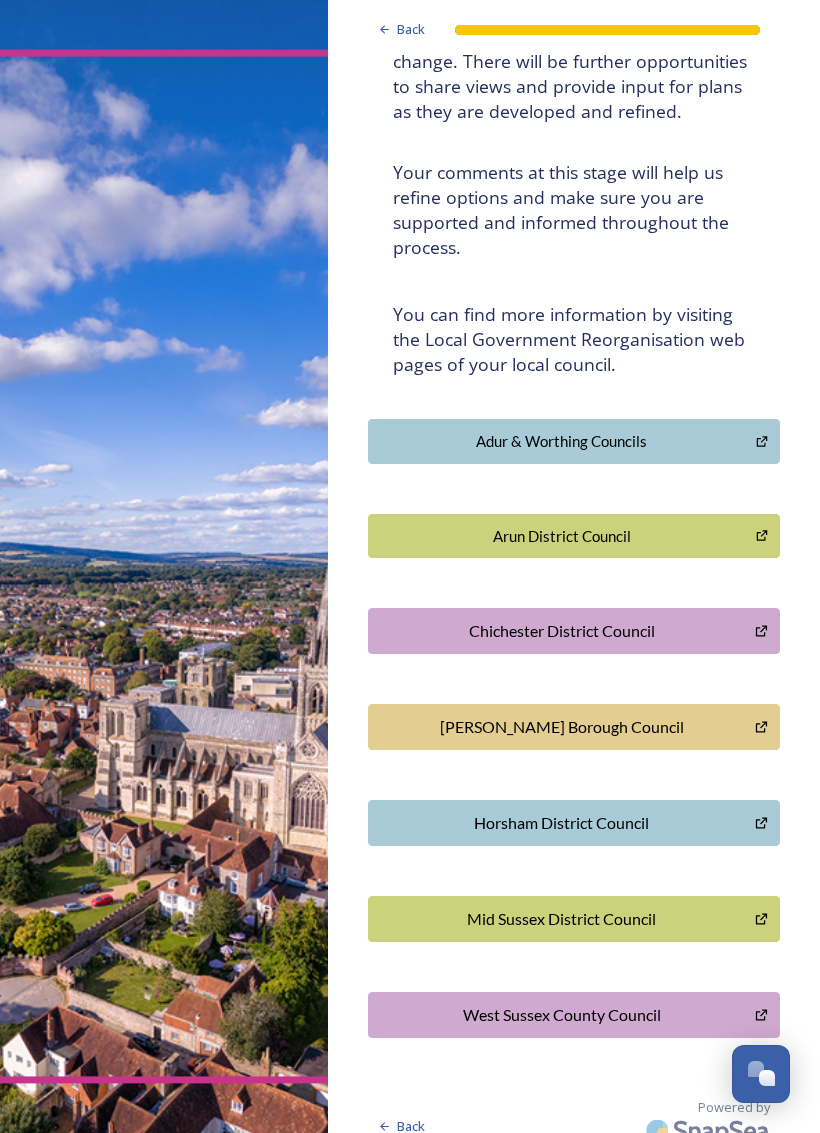 scroll, scrollTop: 233, scrollLeft: 0, axis: vertical 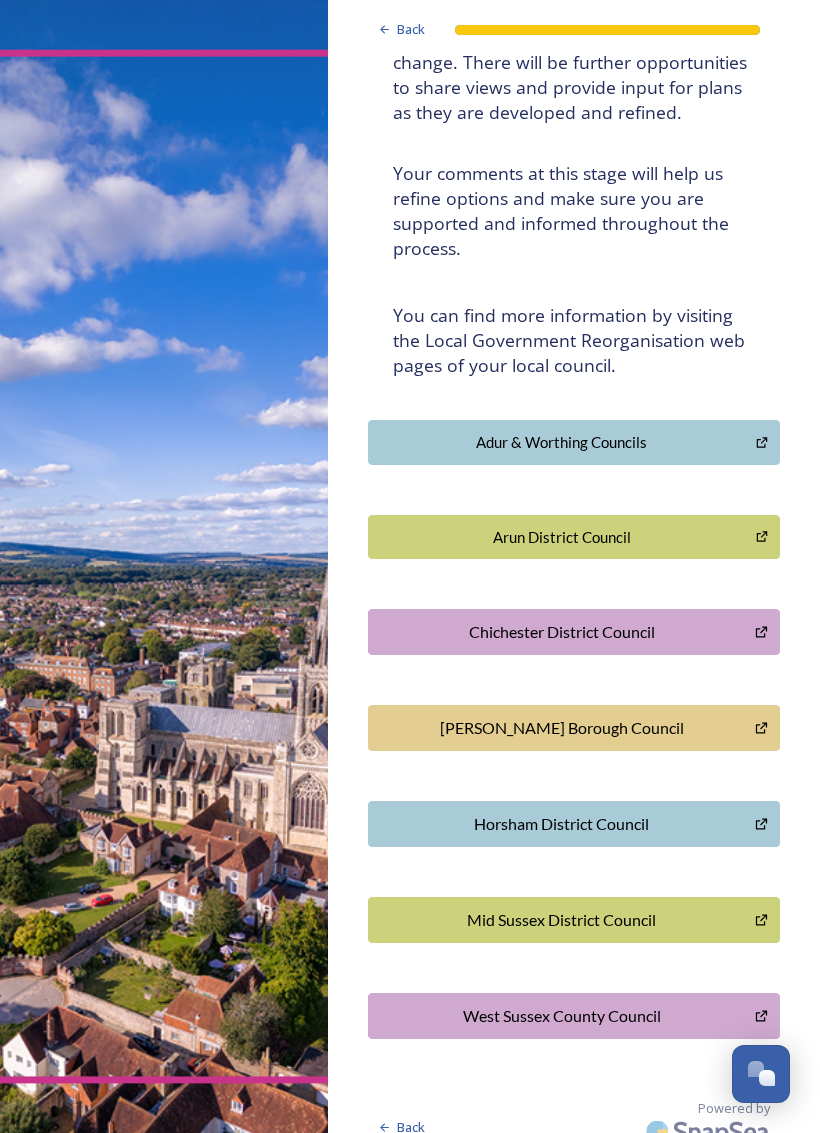 click on "Arun District Council" at bounding box center [562, 537] 